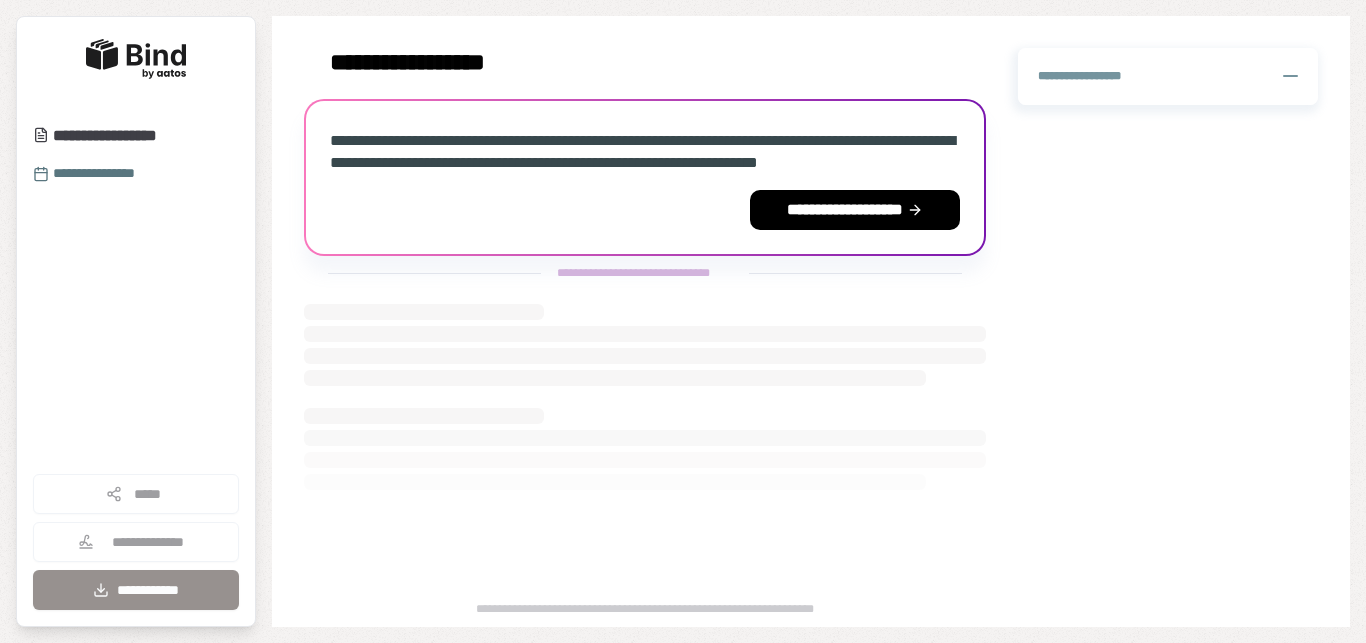 scroll, scrollTop: 0, scrollLeft: 0, axis: both 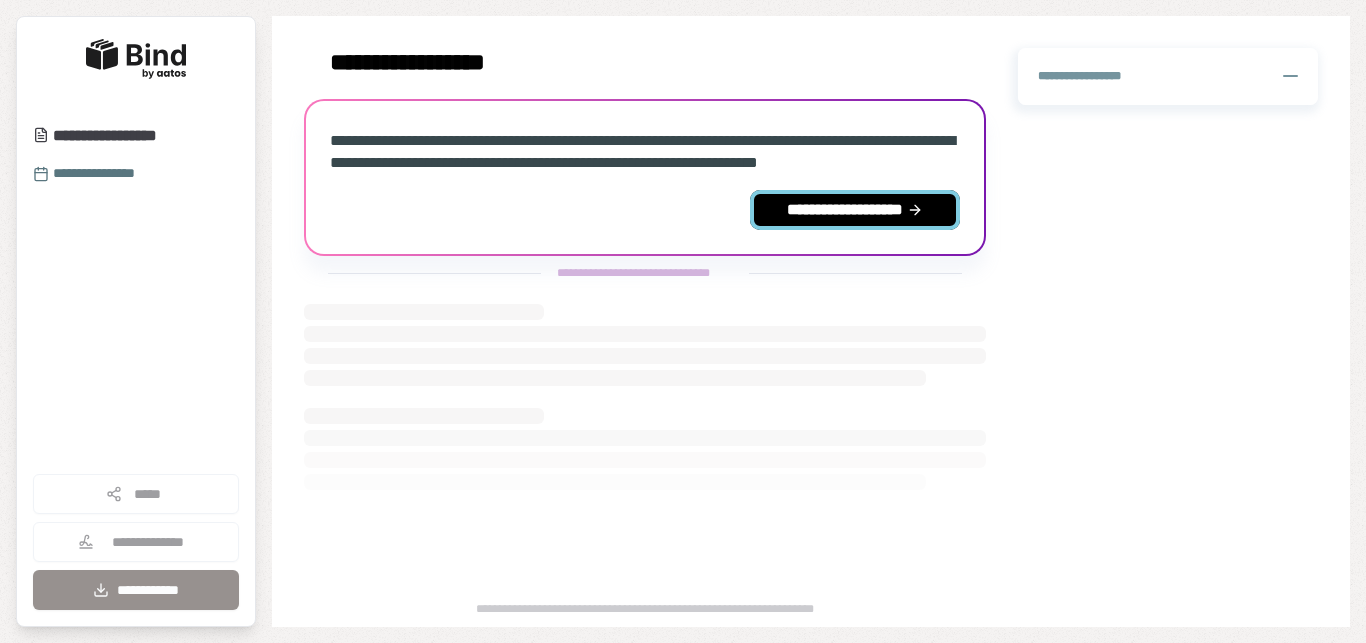 click on "**********" at bounding box center (855, 210) 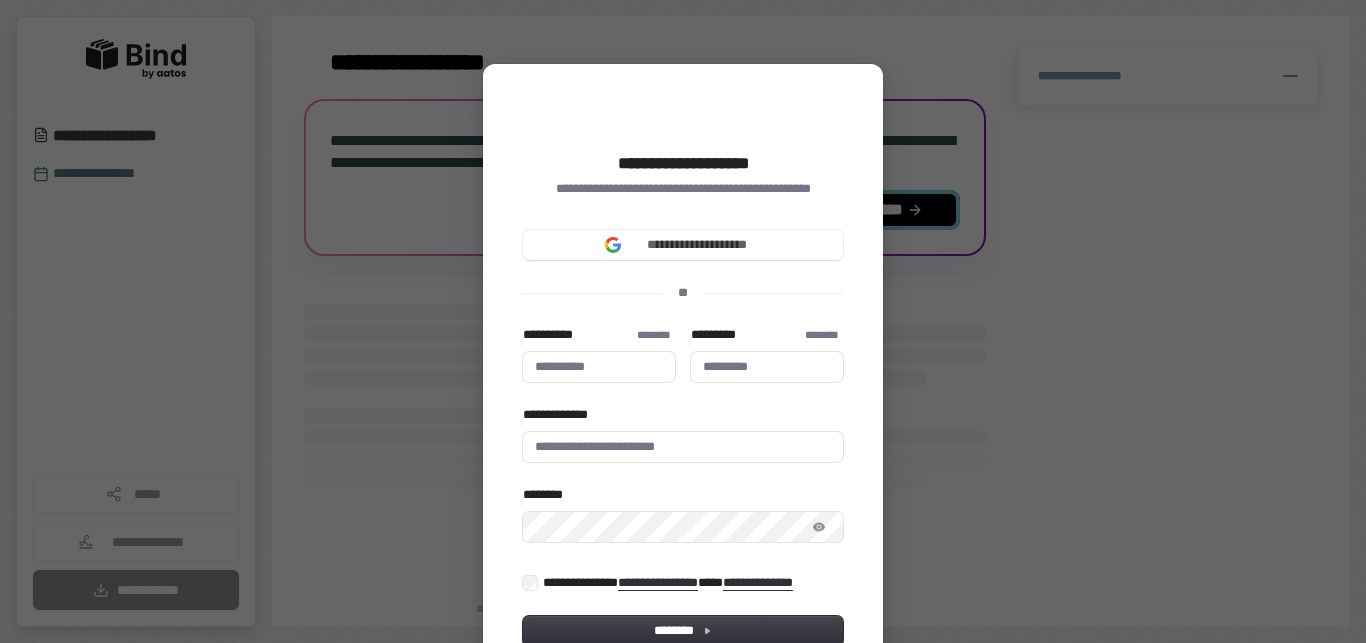 type 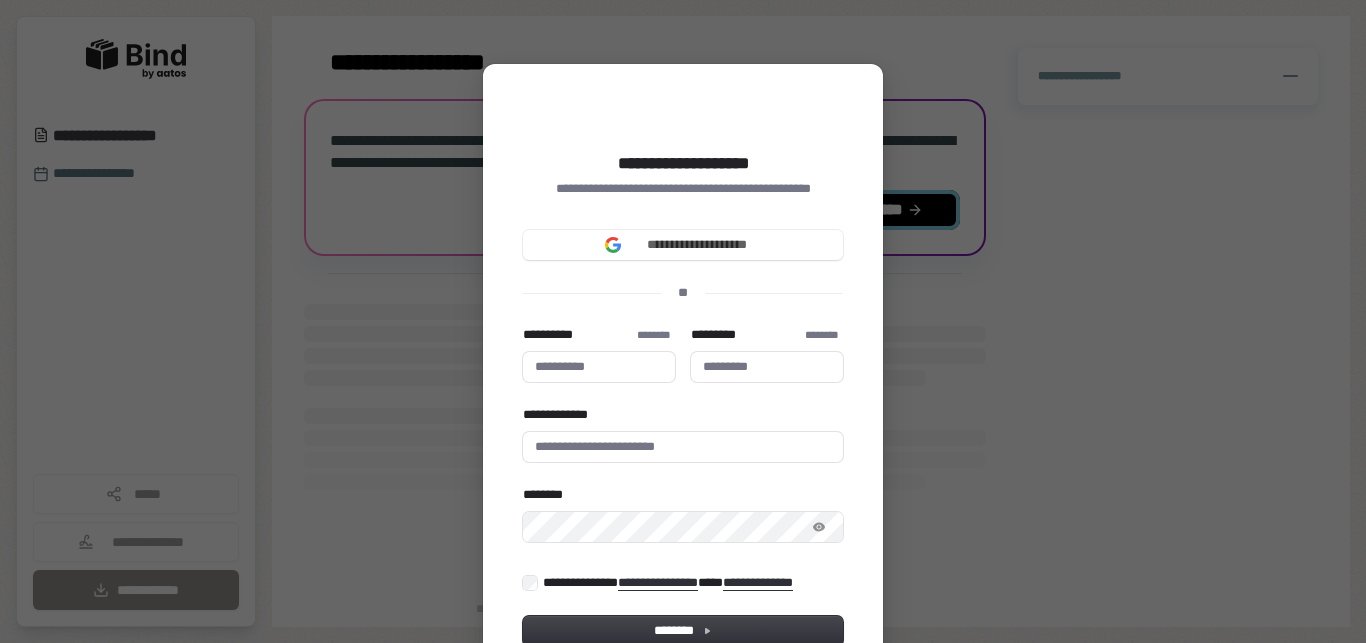 type 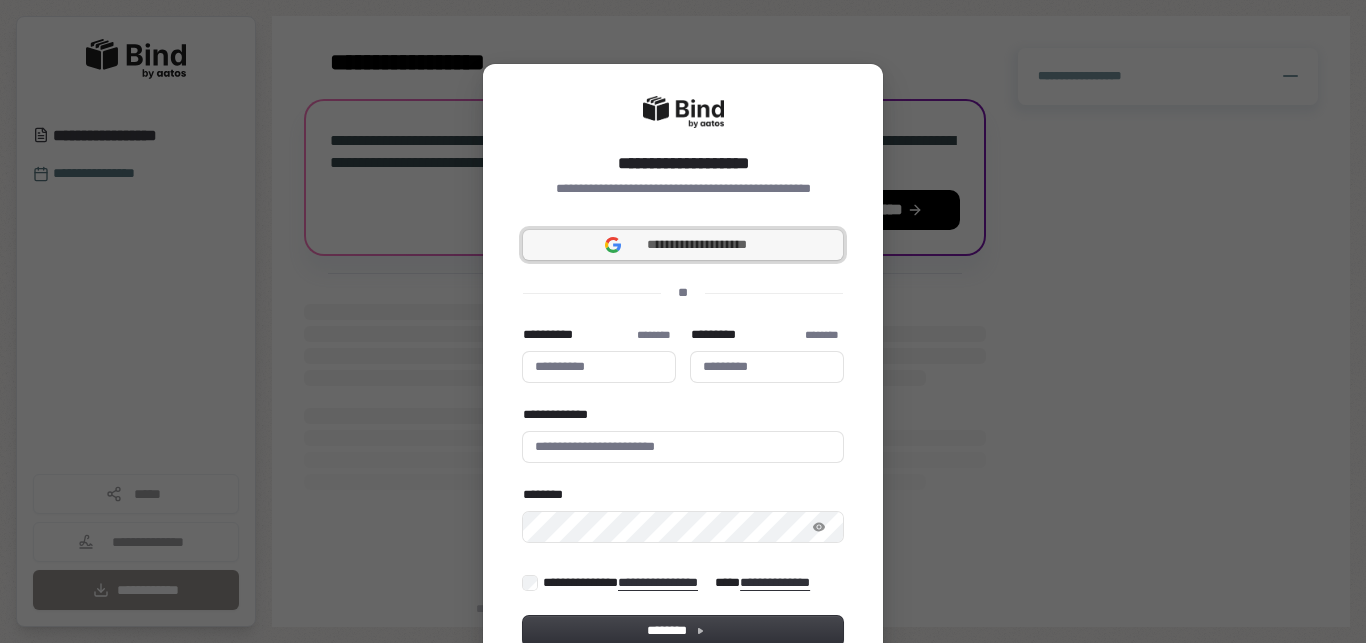 click on "**********" at bounding box center [683, 245] 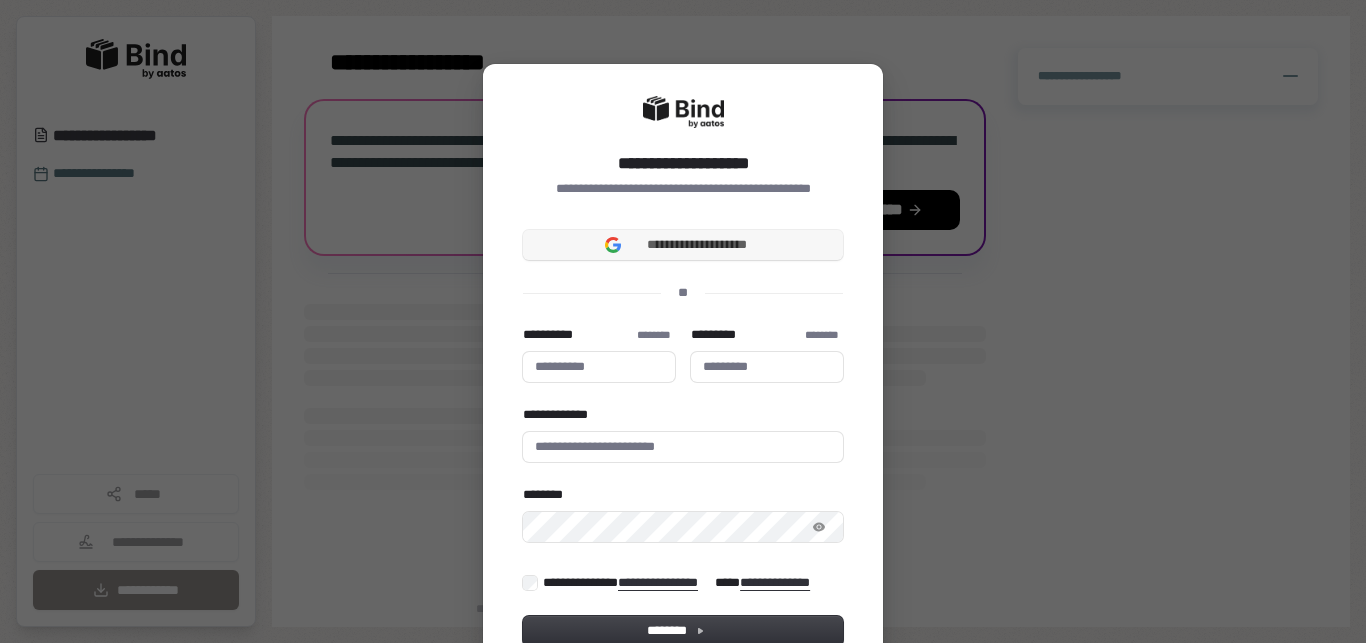 type 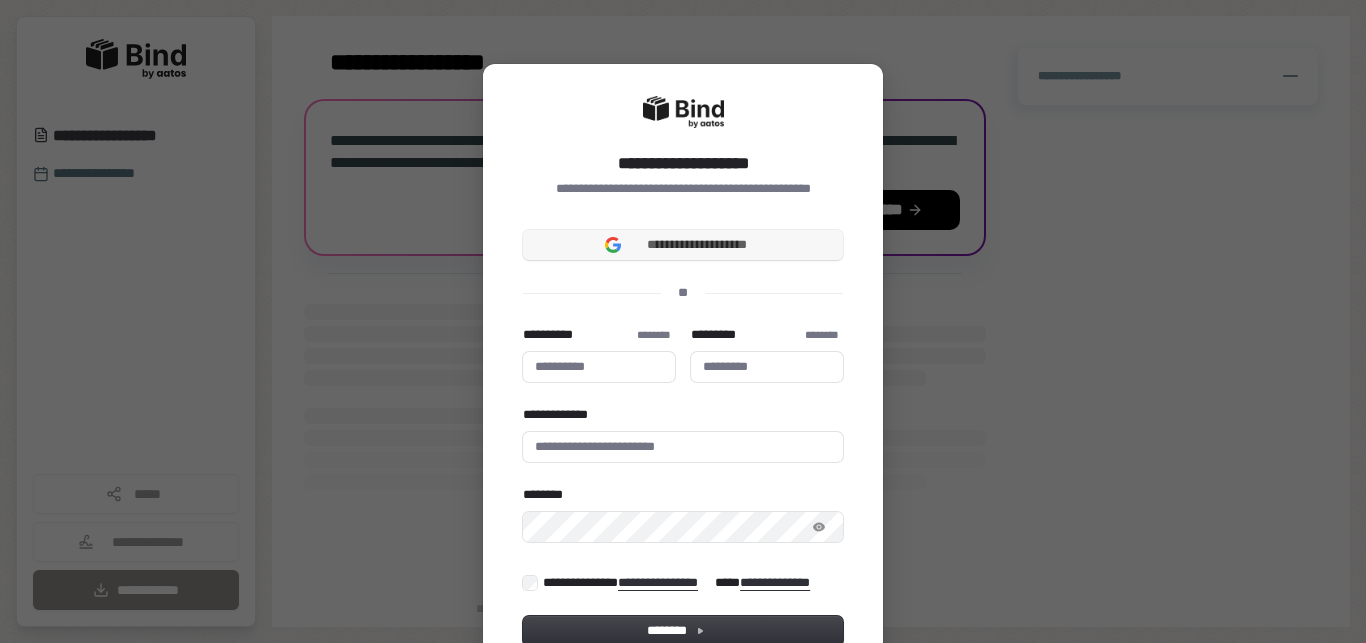 type 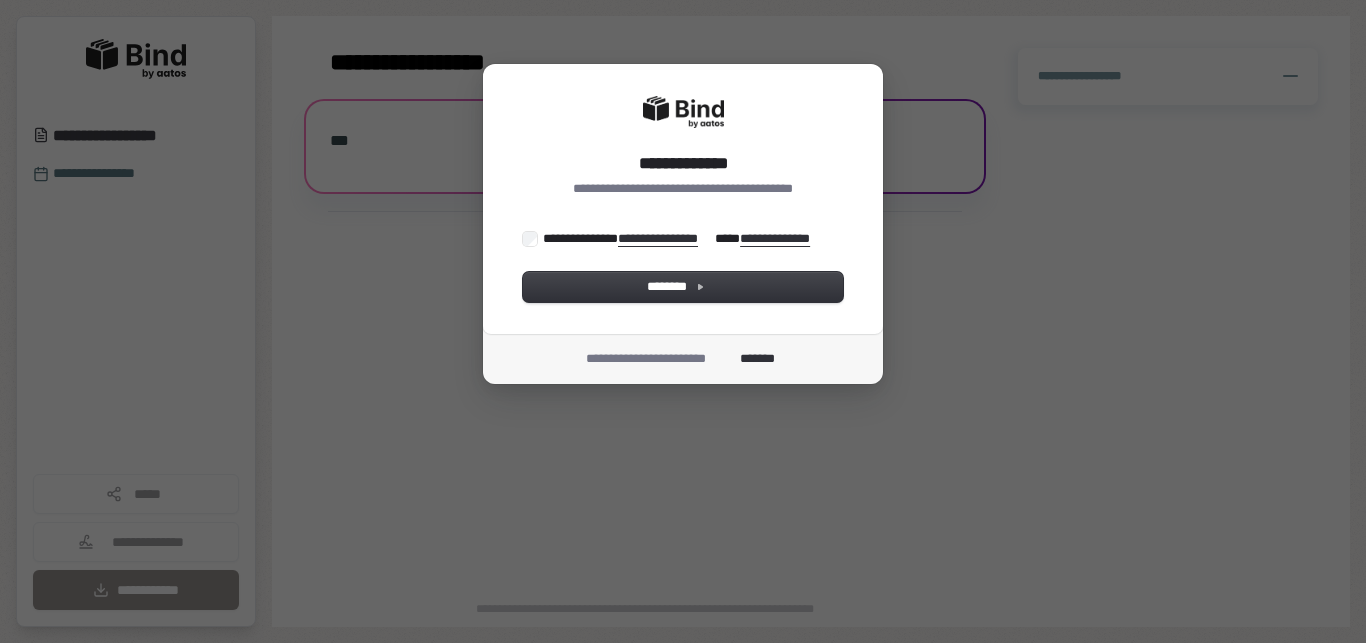 scroll, scrollTop: 0, scrollLeft: 0, axis: both 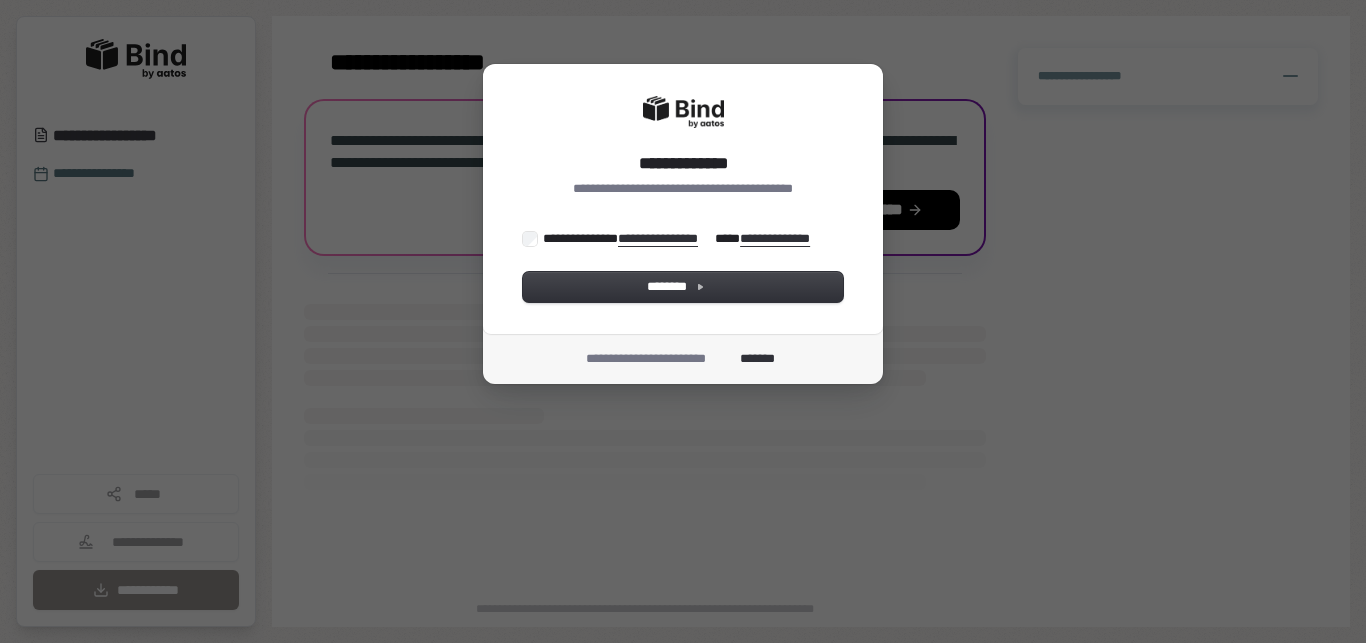 click on "**********" at bounding box center (681, 238) 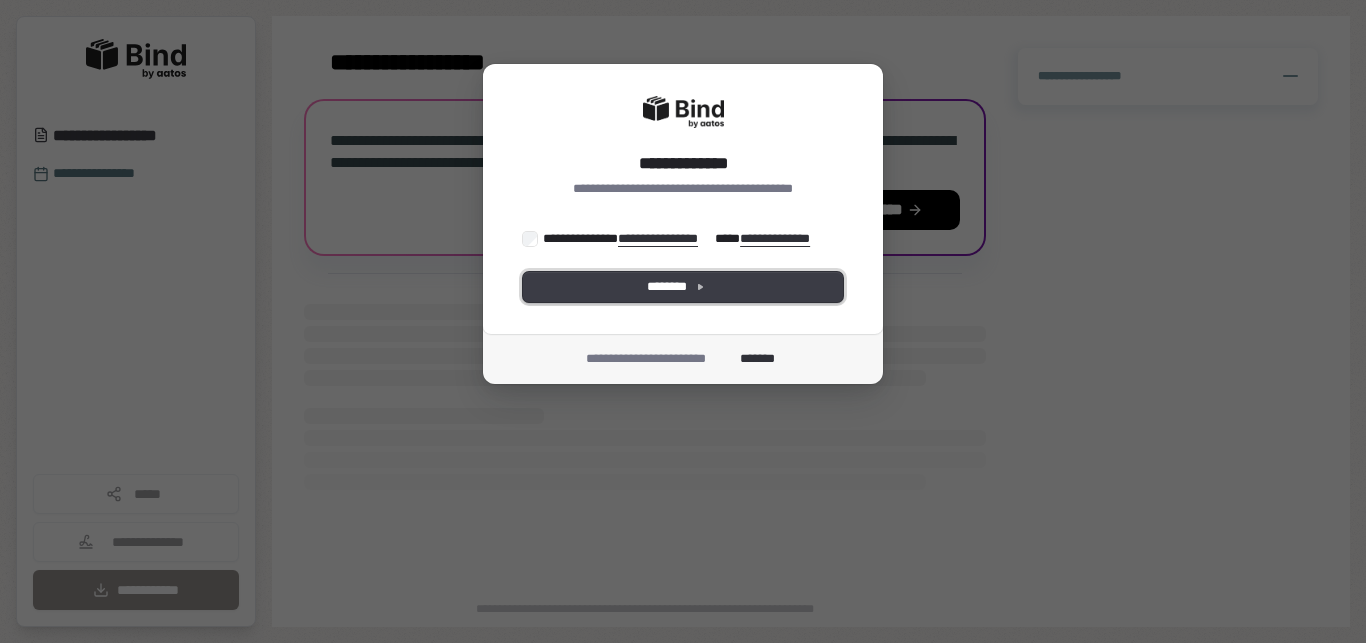 click on "********" at bounding box center (683, 287) 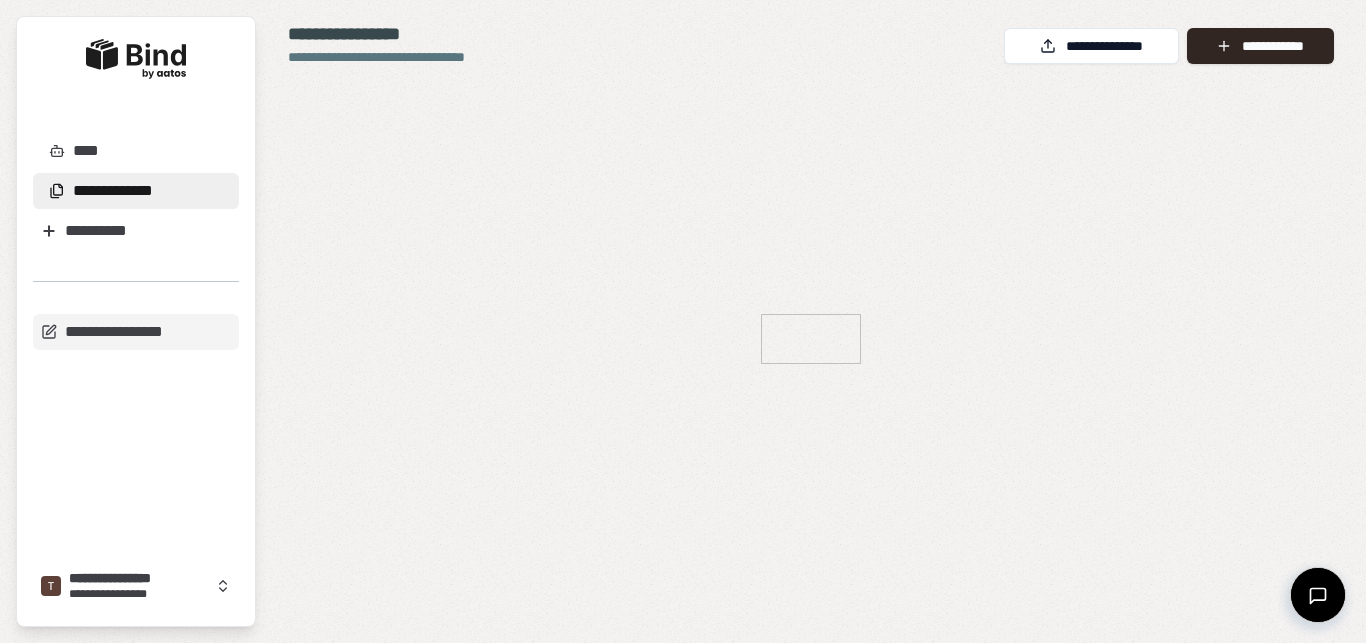 scroll, scrollTop: 0, scrollLeft: 0, axis: both 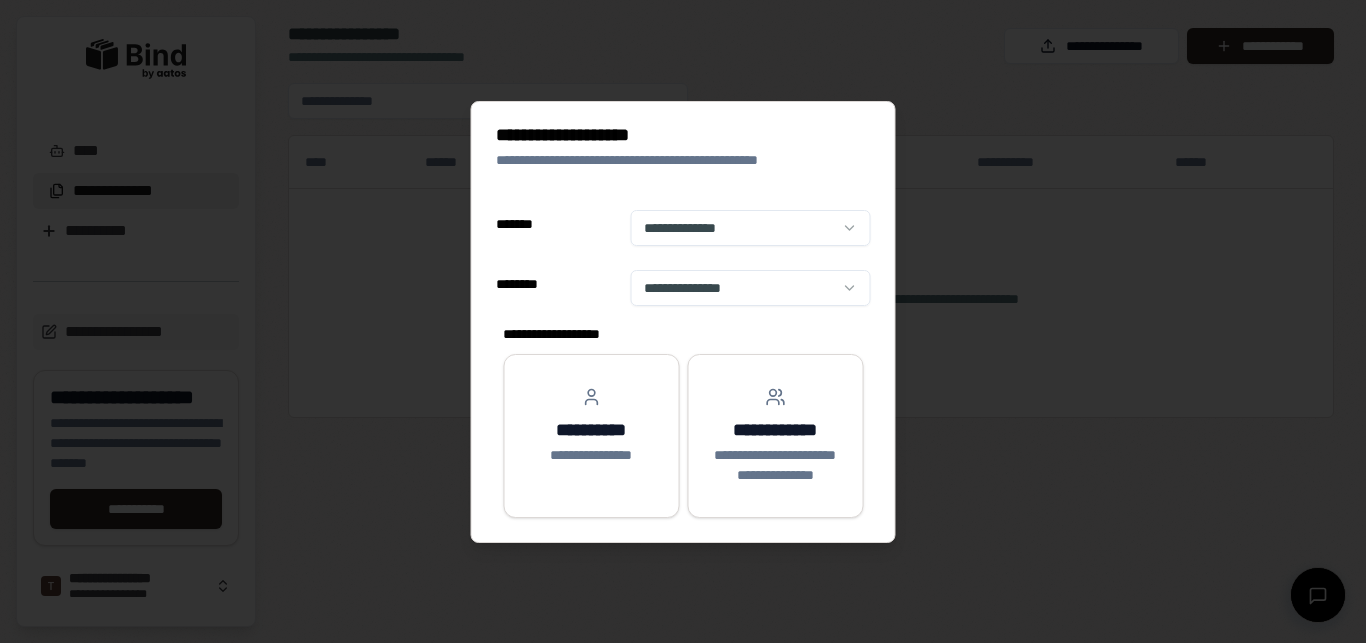 select on "******" 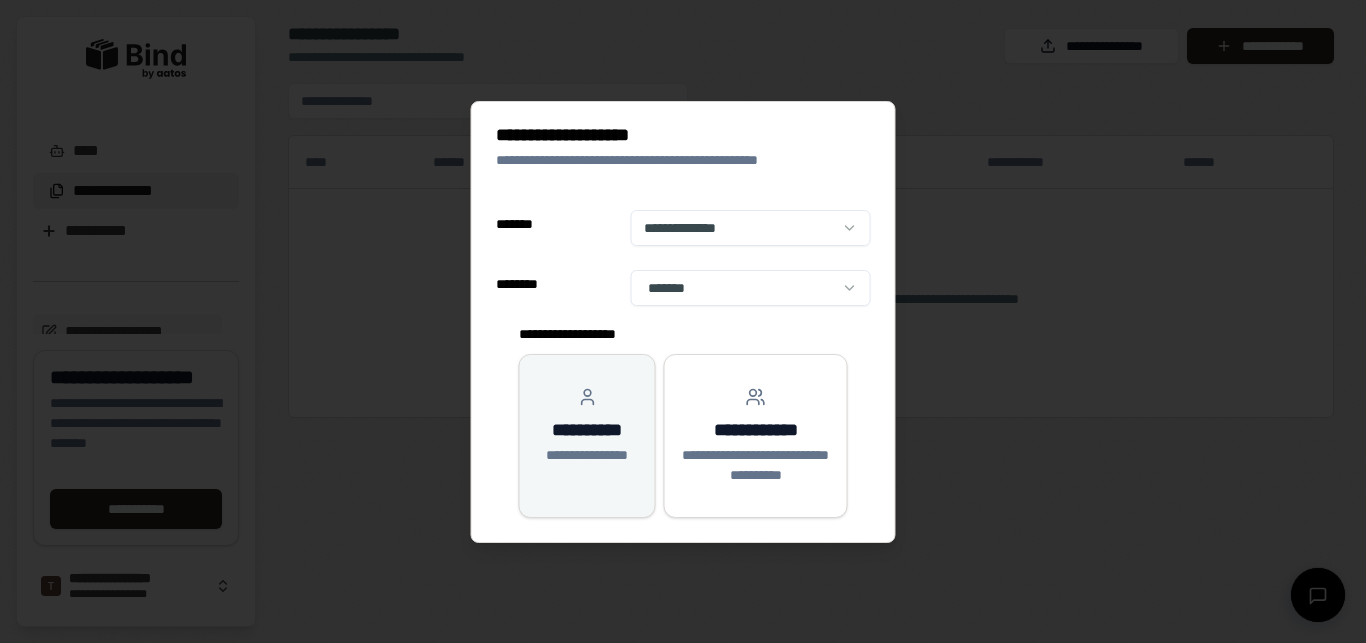 click on "**********" at bounding box center [587, 430] 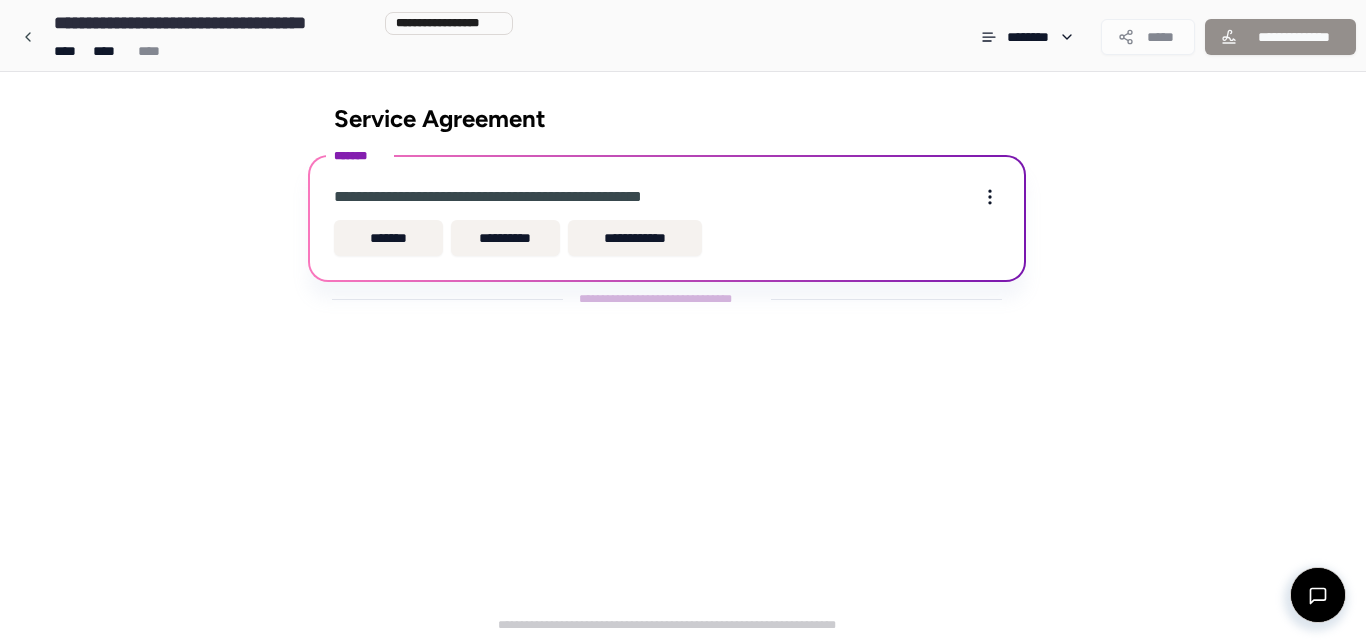 click on "**********" at bounding box center (667, 197) 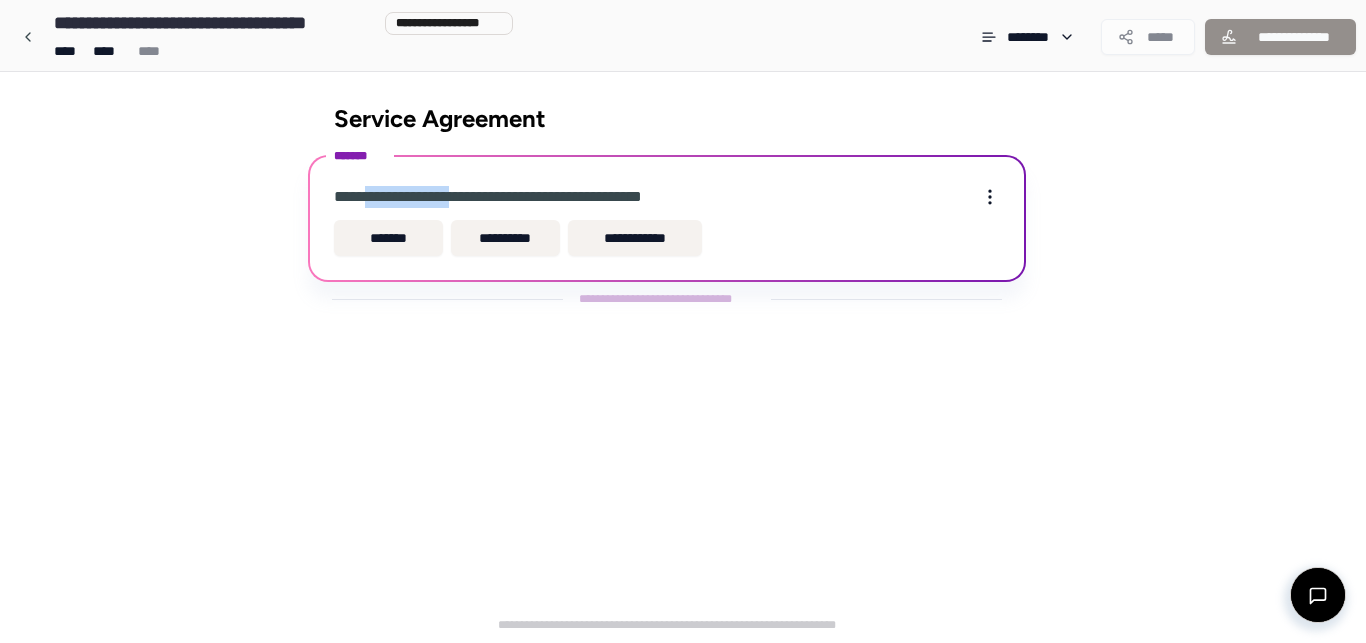 drag, startPoint x: 369, startPoint y: 200, endPoint x: 470, endPoint y: 201, distance: 101.00495 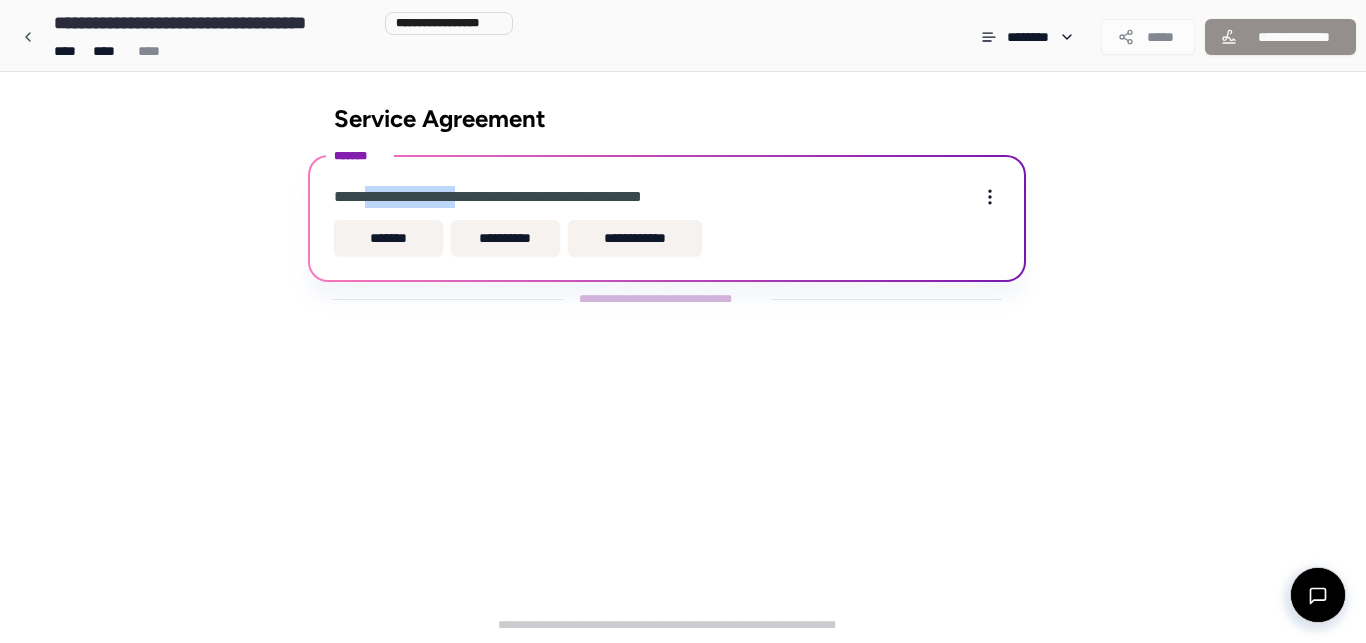 click on "**********" at bounding box center [516, 197] 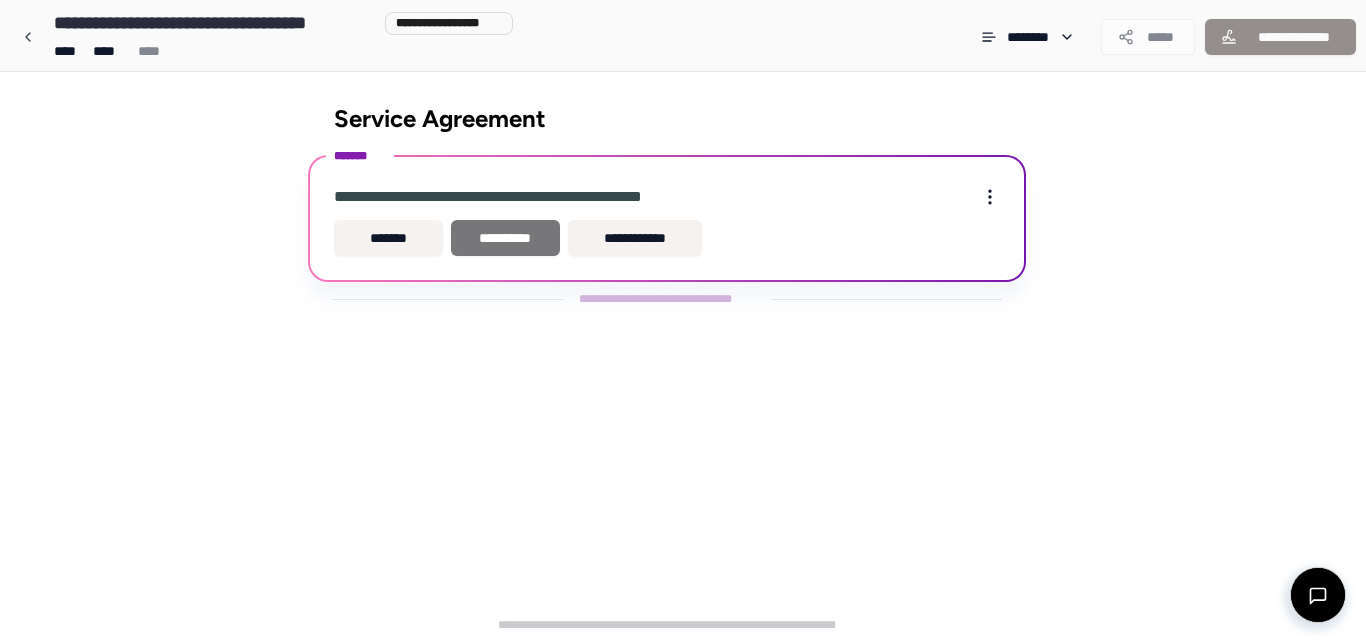 click on "**********" at bounding box center [505, 238] 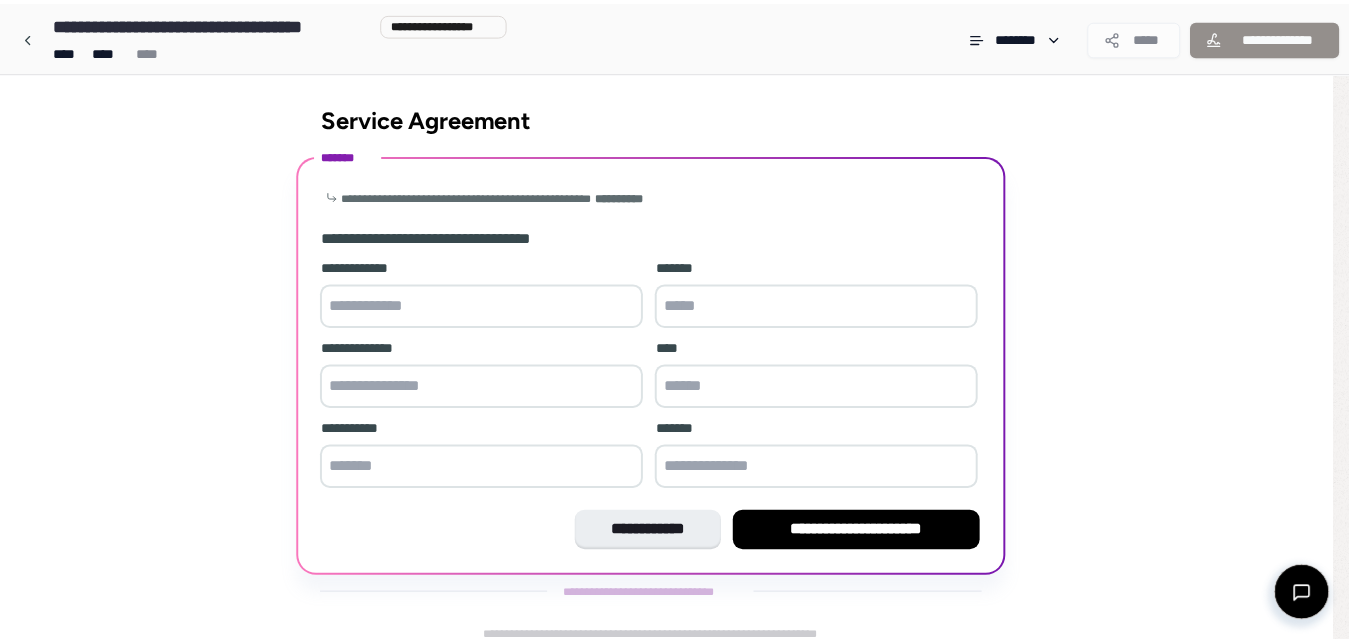 scroll, scrollTop: 13, scrollLeft: 0, axis: vertical 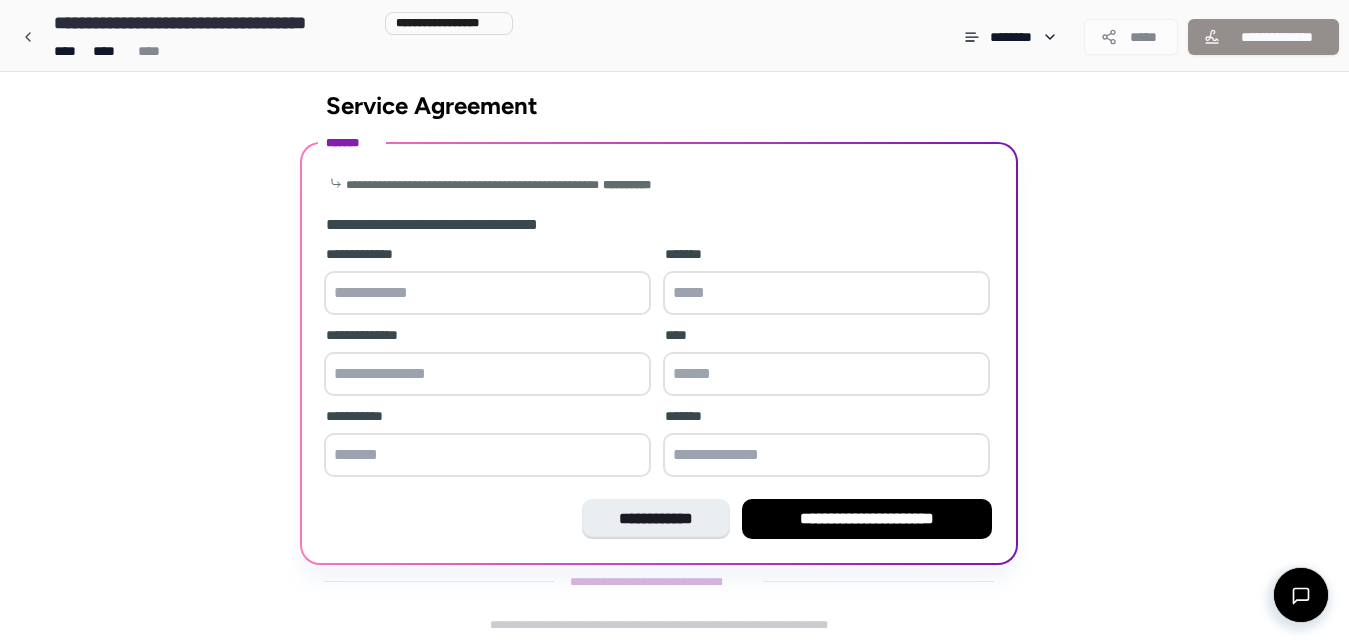 click at bounding box center (487, 293) 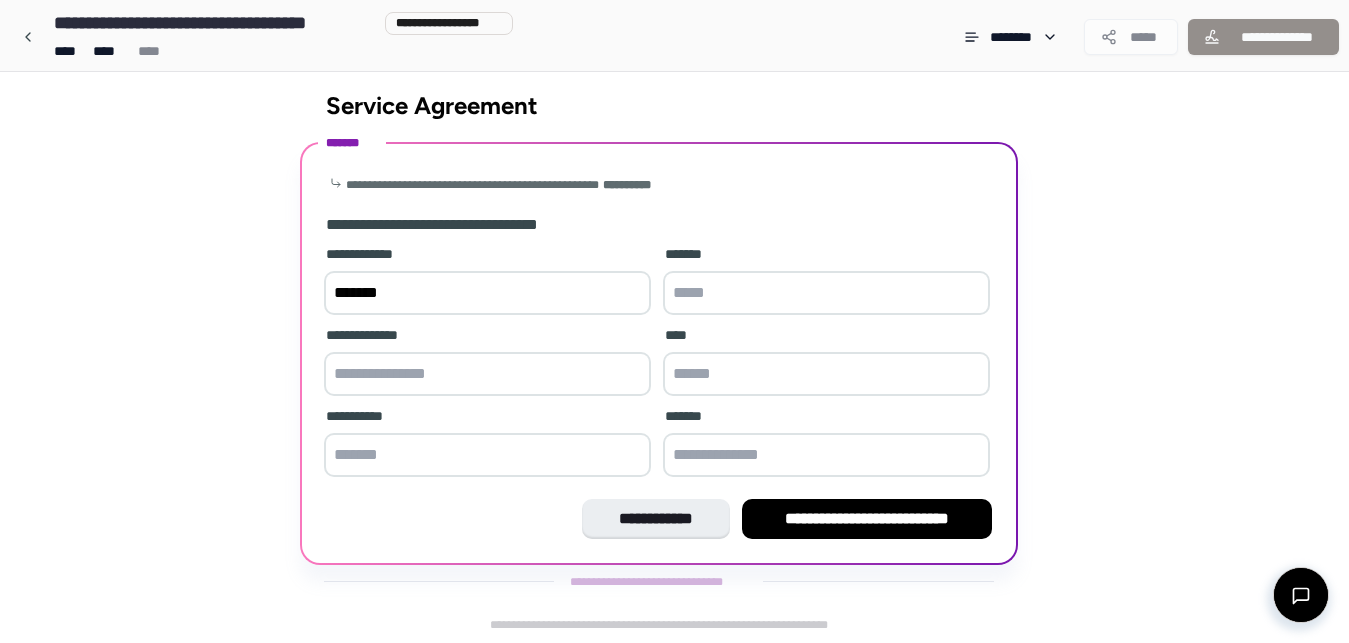 type on "*******" 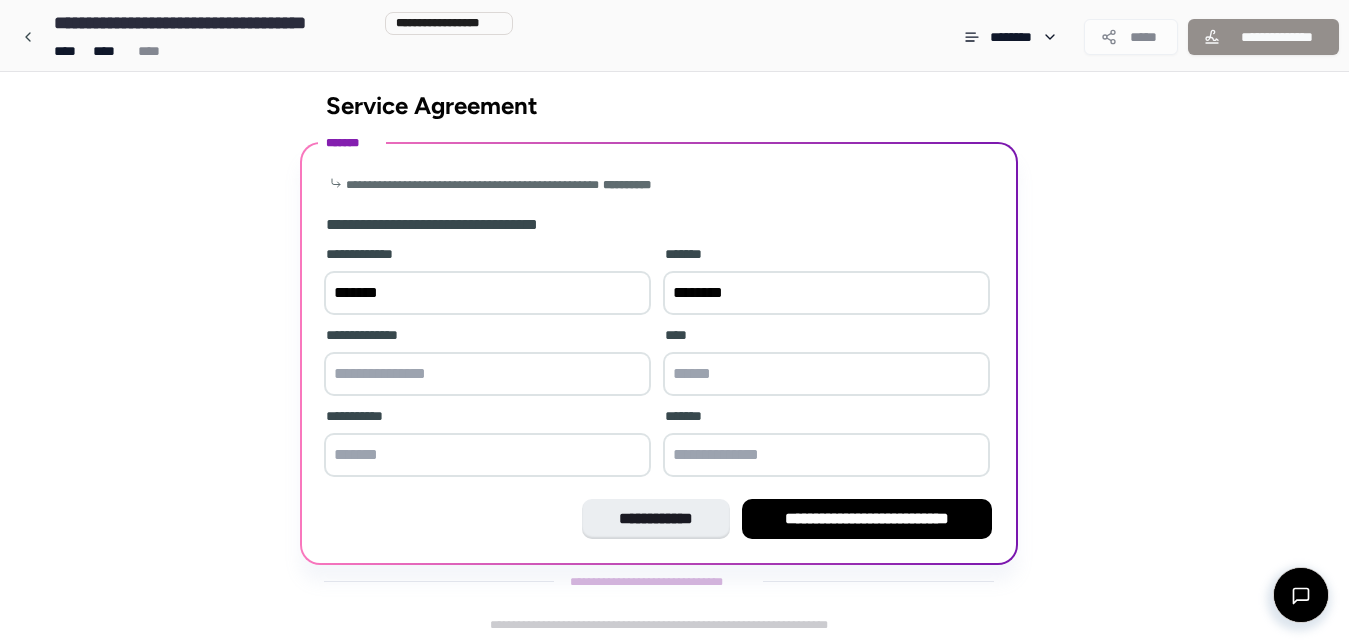 type on "********" 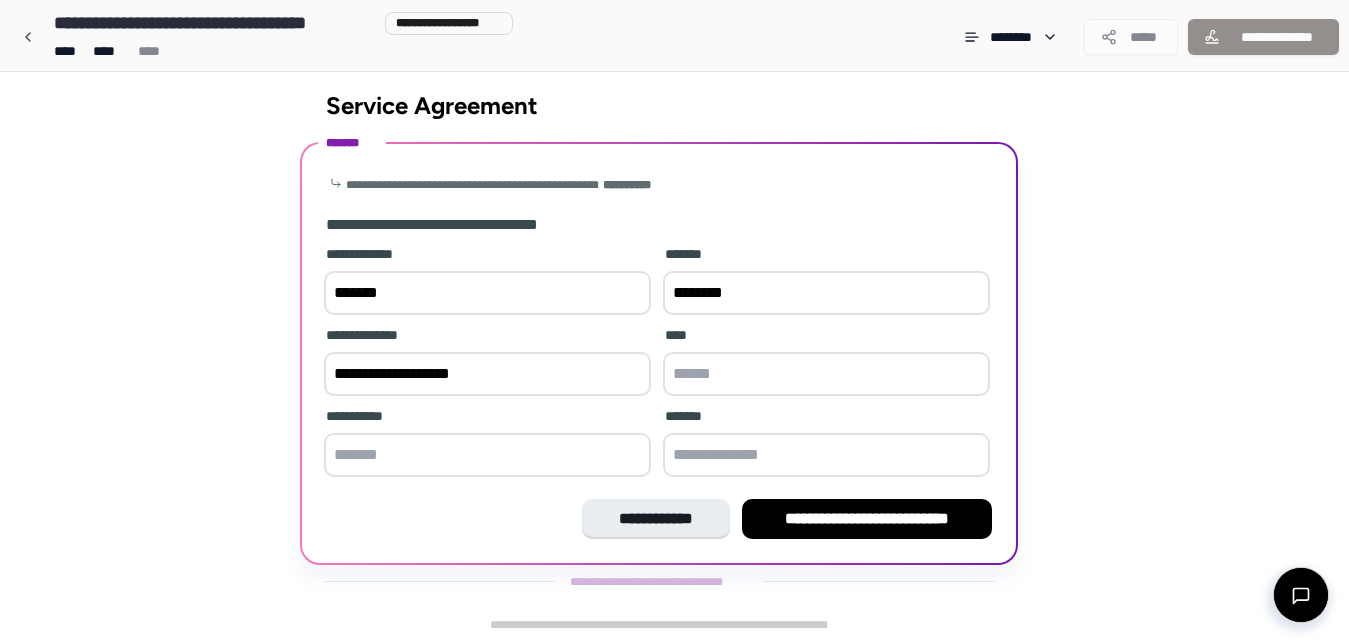 type on "**********" 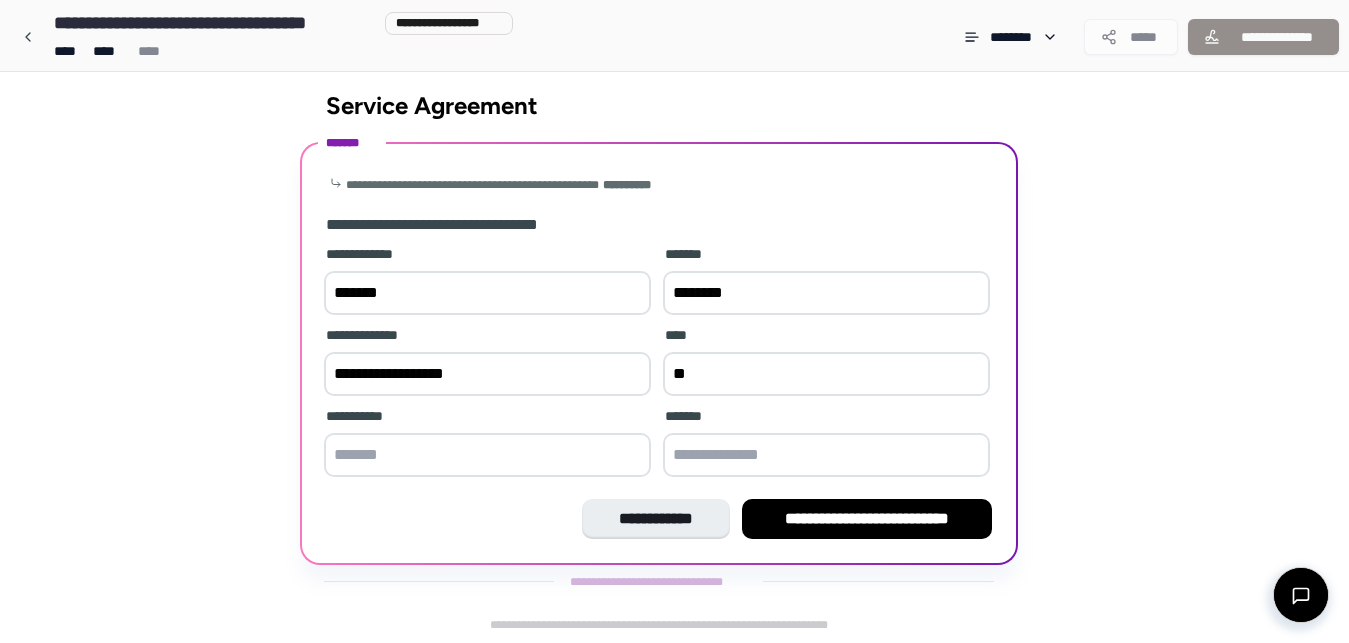 type on "*" 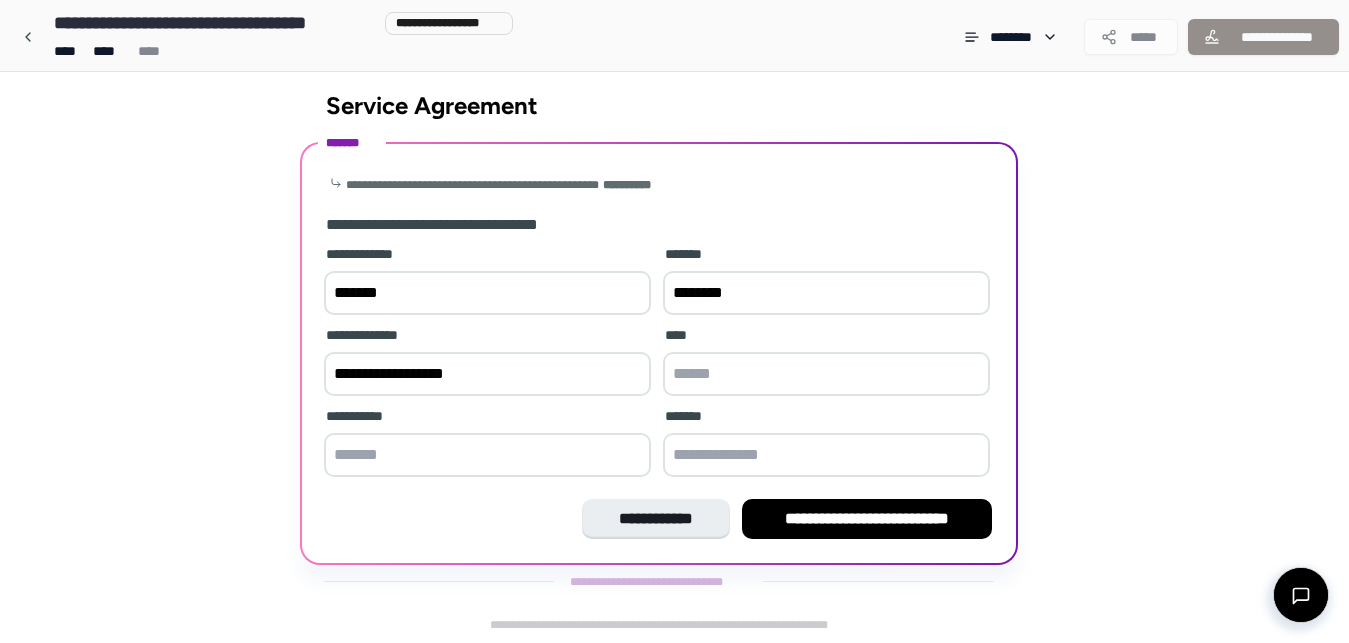 type on "*" 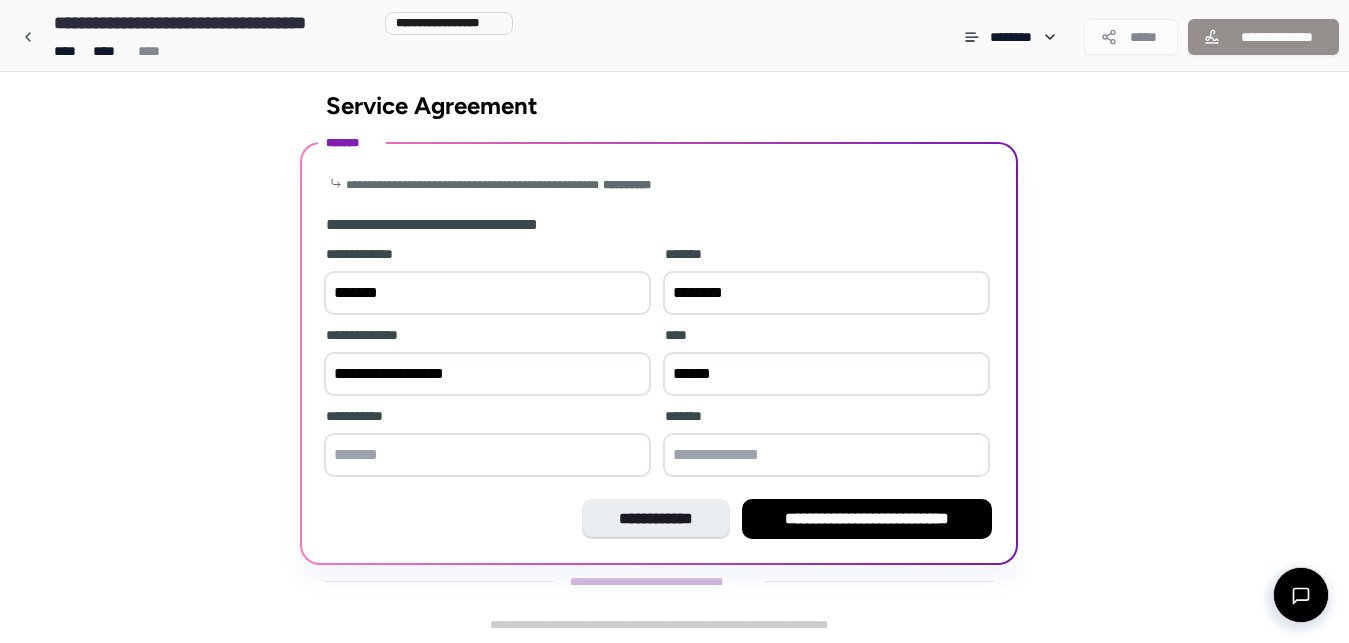 type on "******" 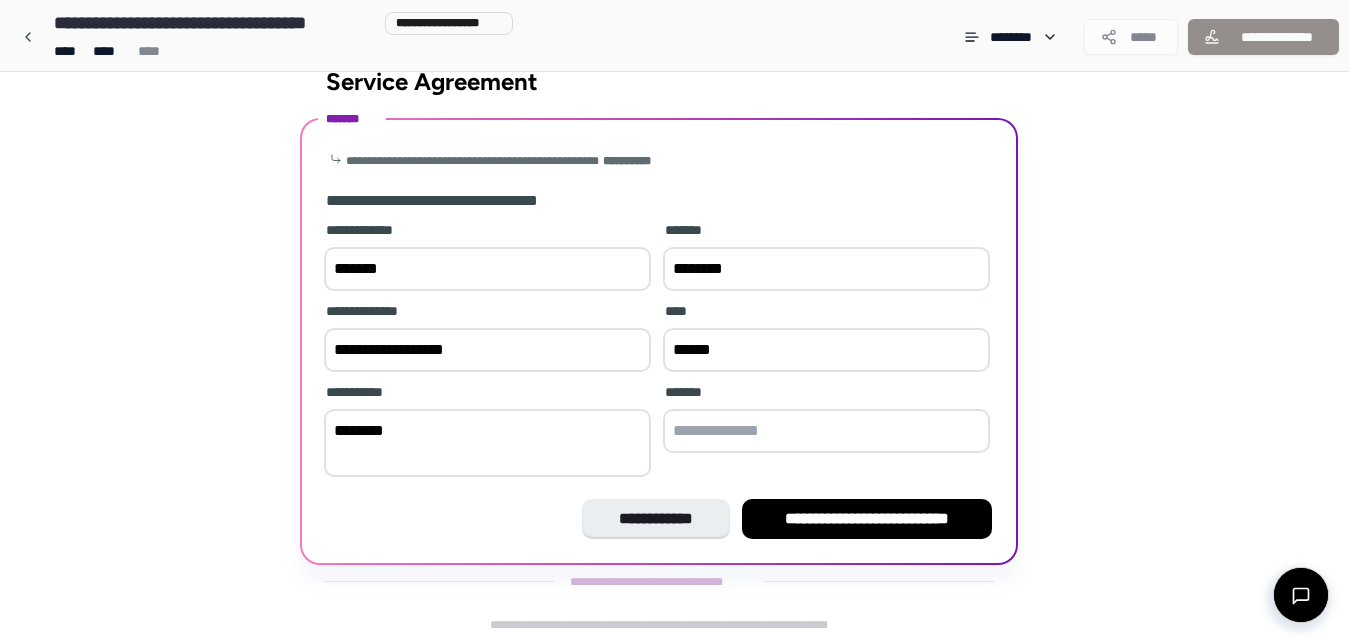 scroll, scrollTop: 13, scrollLeft: 0, axis: vertical 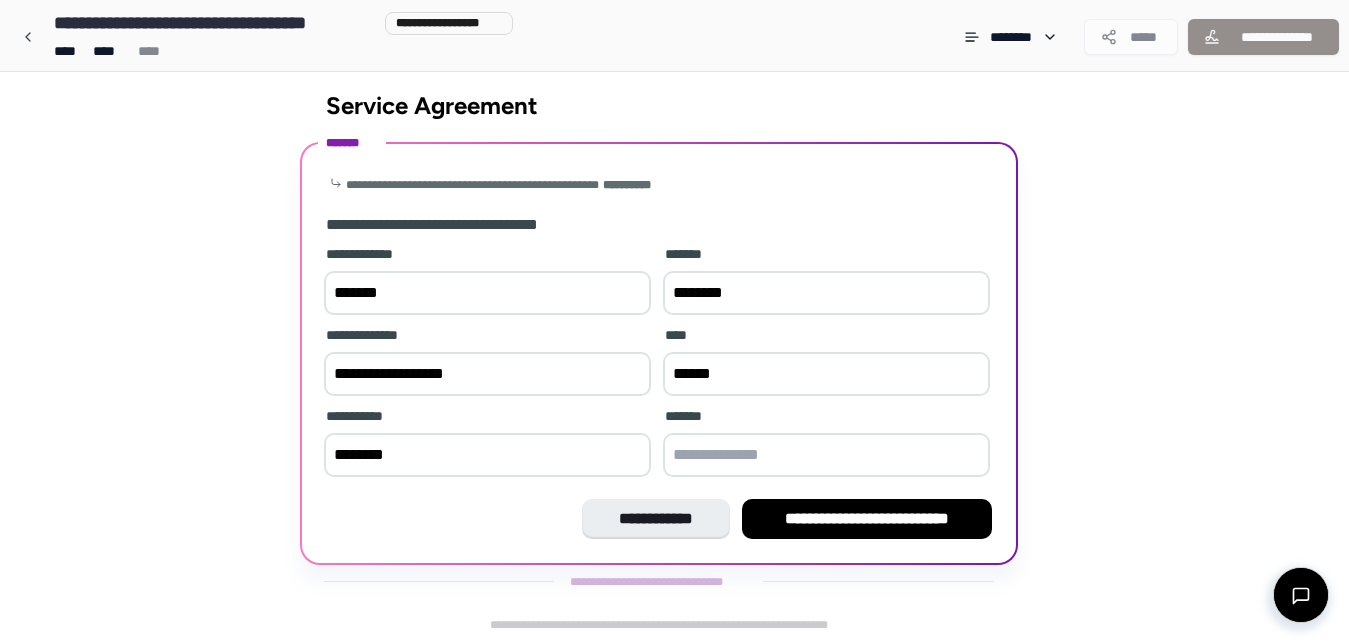 type on "********" 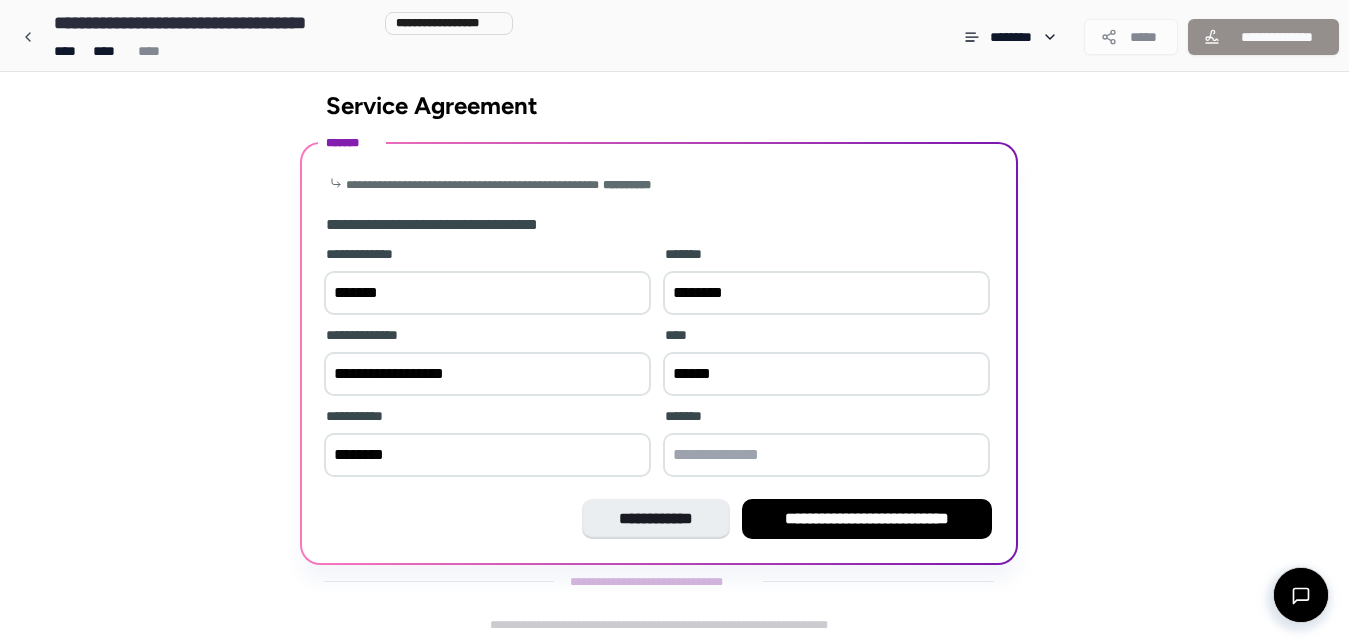 click at bounding box center [826, 455] 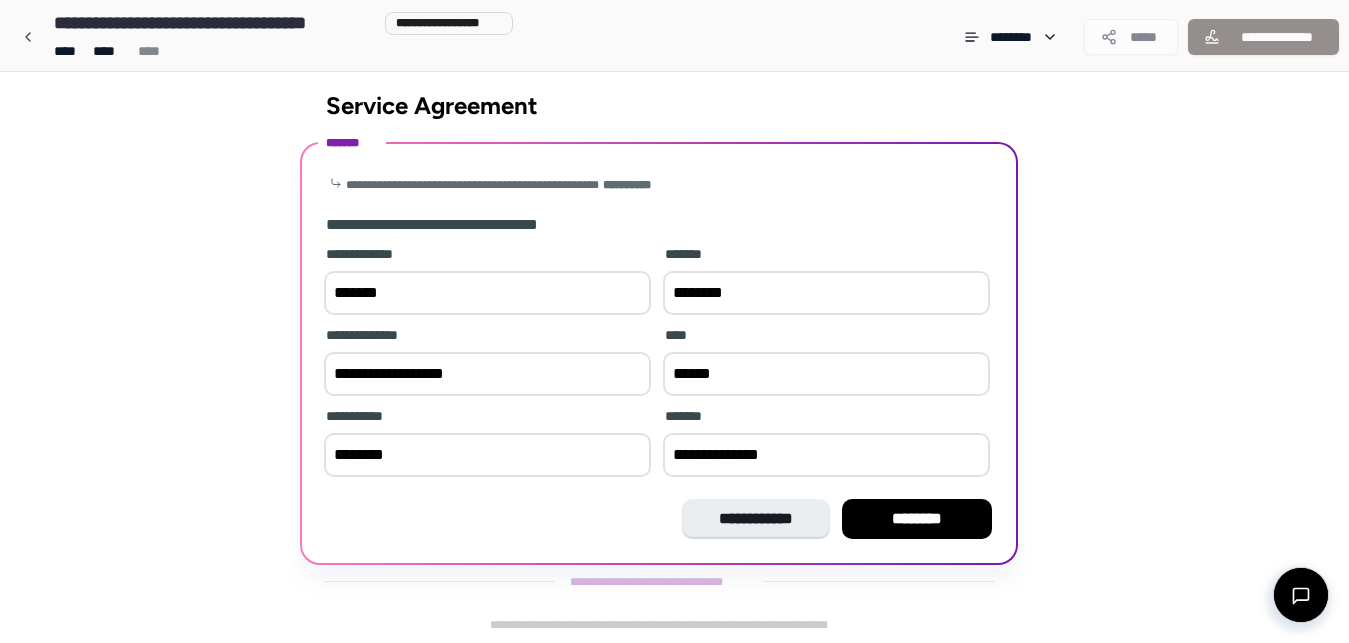scroll, scrollTop: 13, scrollLeft: 0, axis: vertical 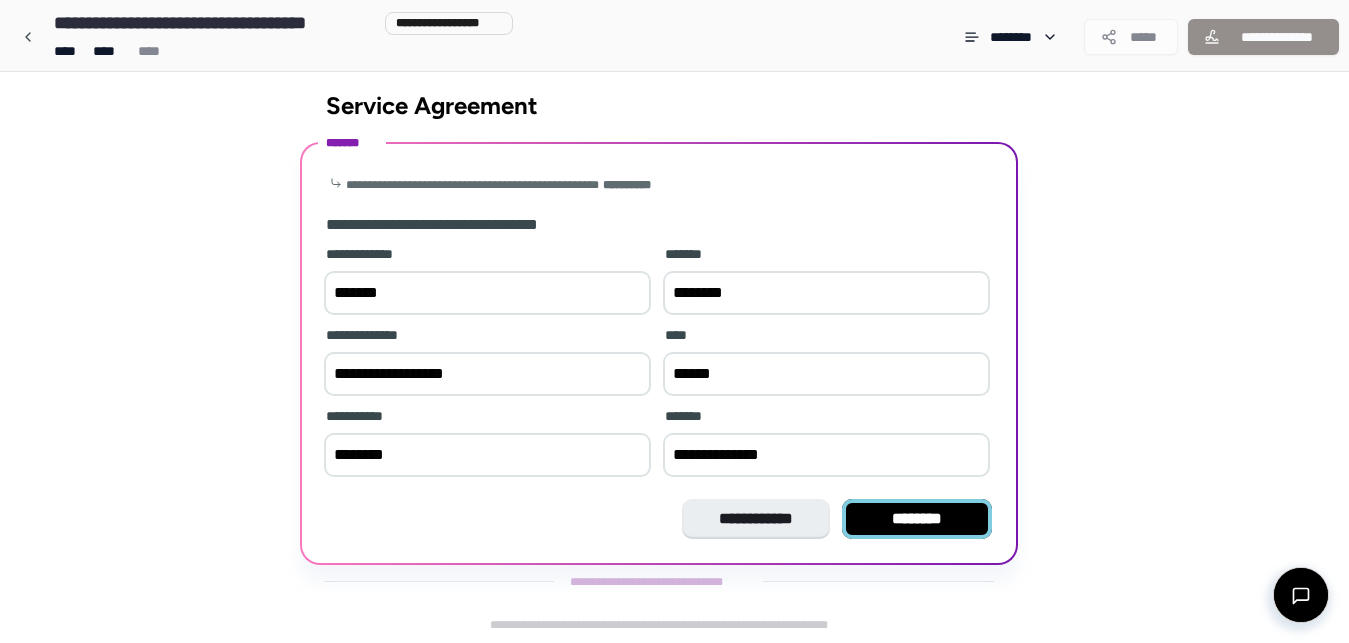 type on "**********" 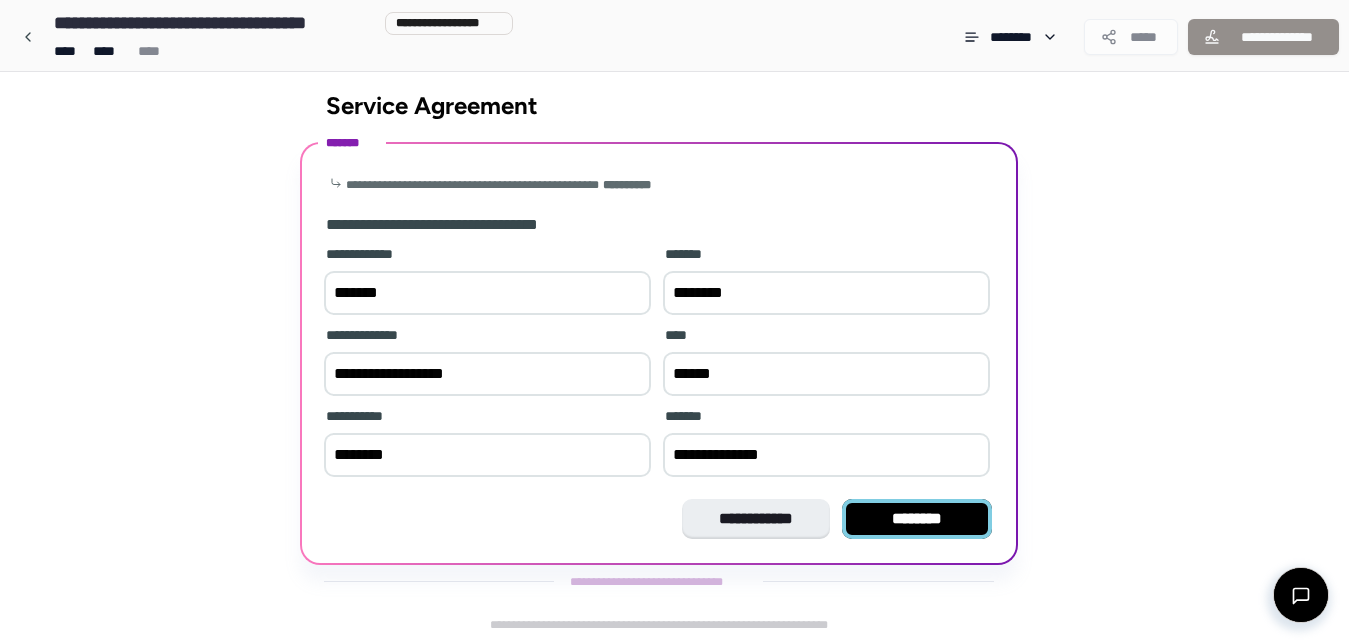 click on "********" at bounding box center [917, 519] 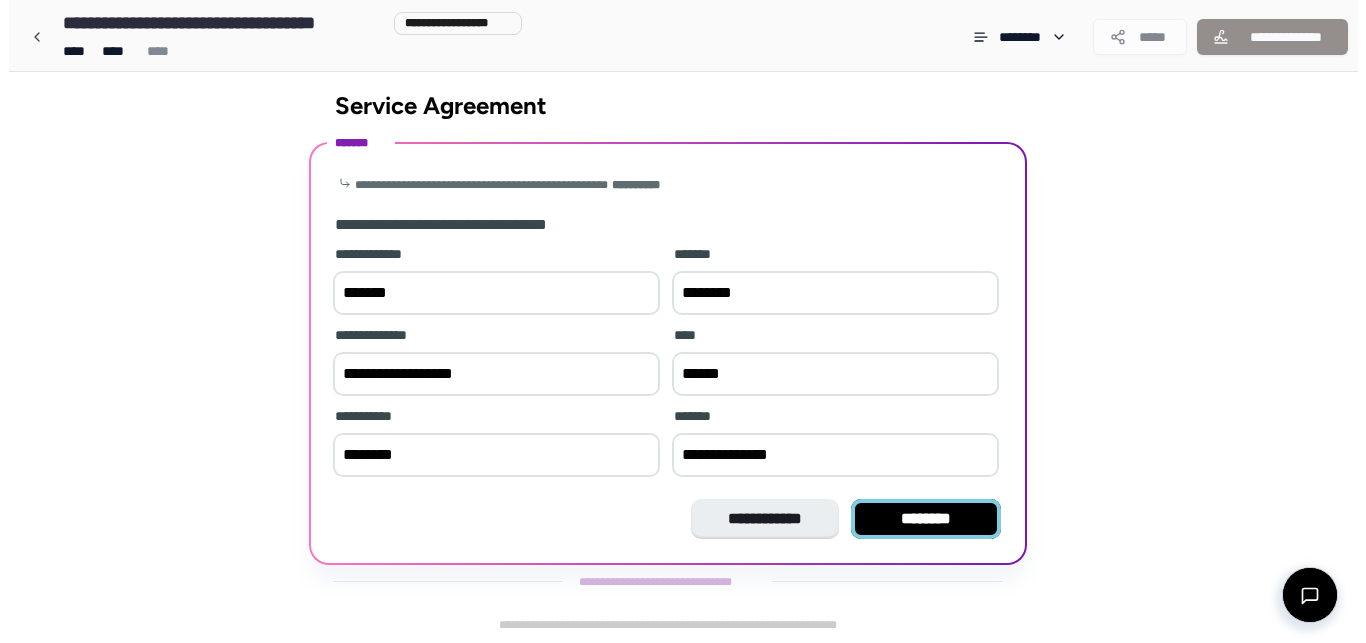 scroll, scrollTop: 0, scrollLeft: 0, axis: both 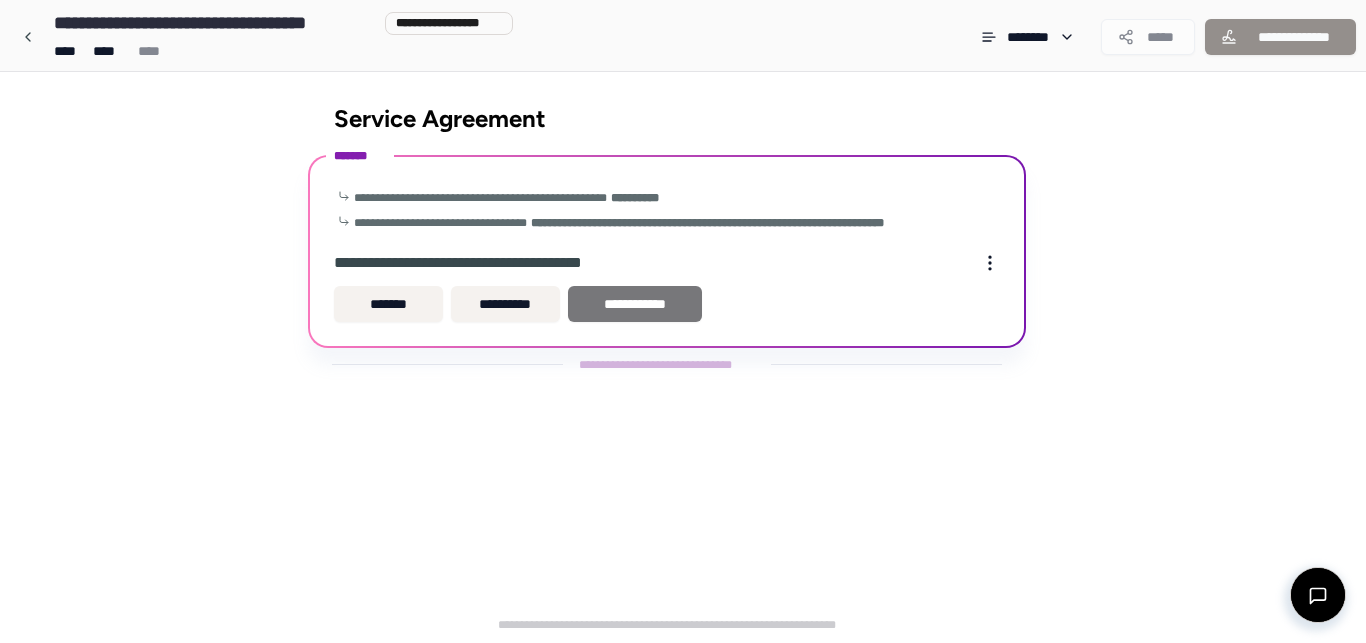 click on "**********" at bounding box center [635, 304] 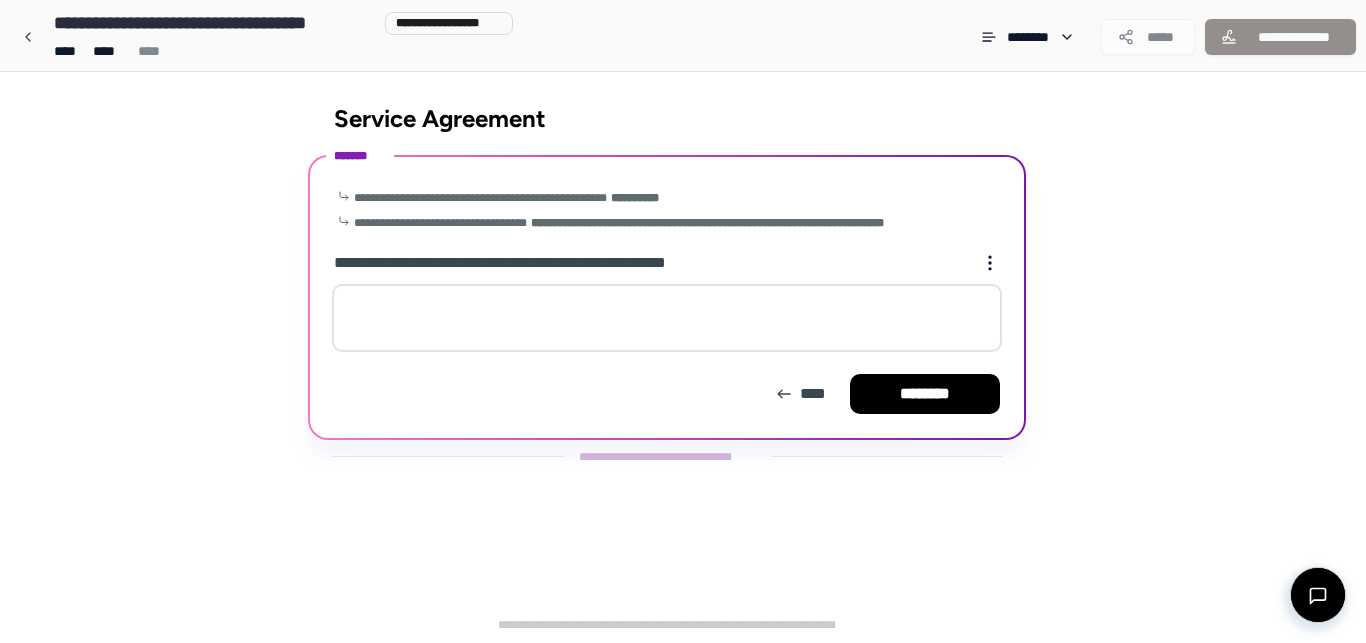 click at bounding box center (667, 318) 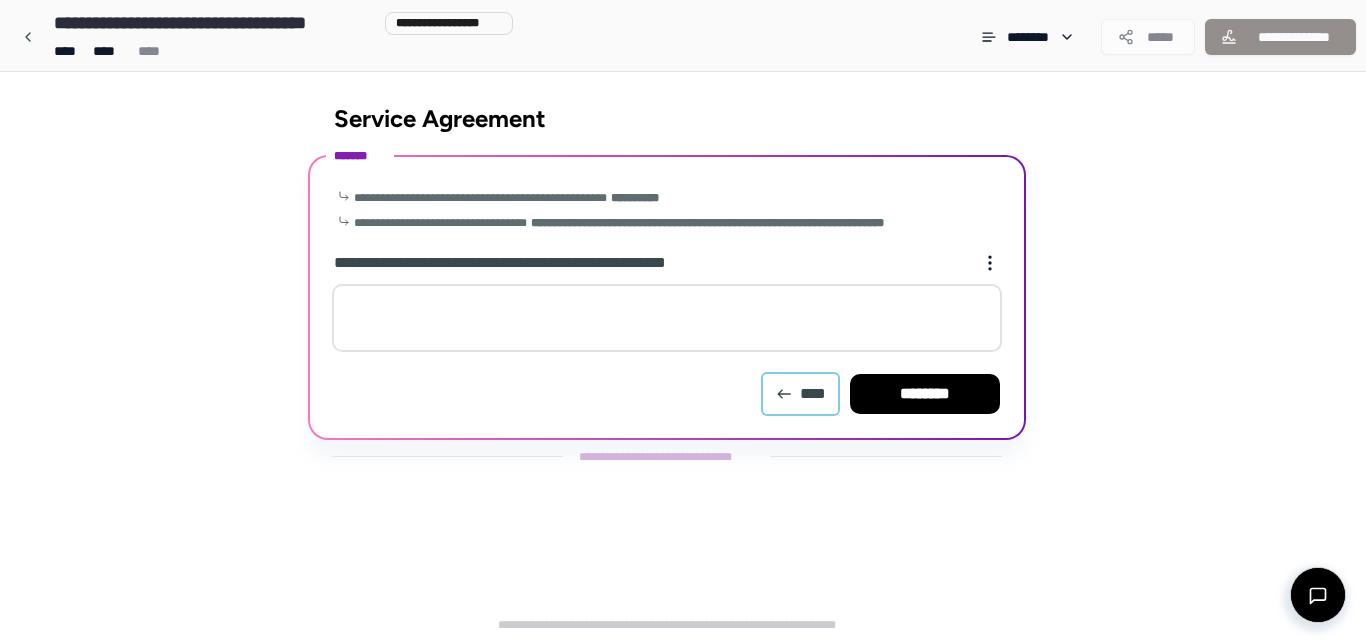 click on "****" at bounding box center (800, 394) 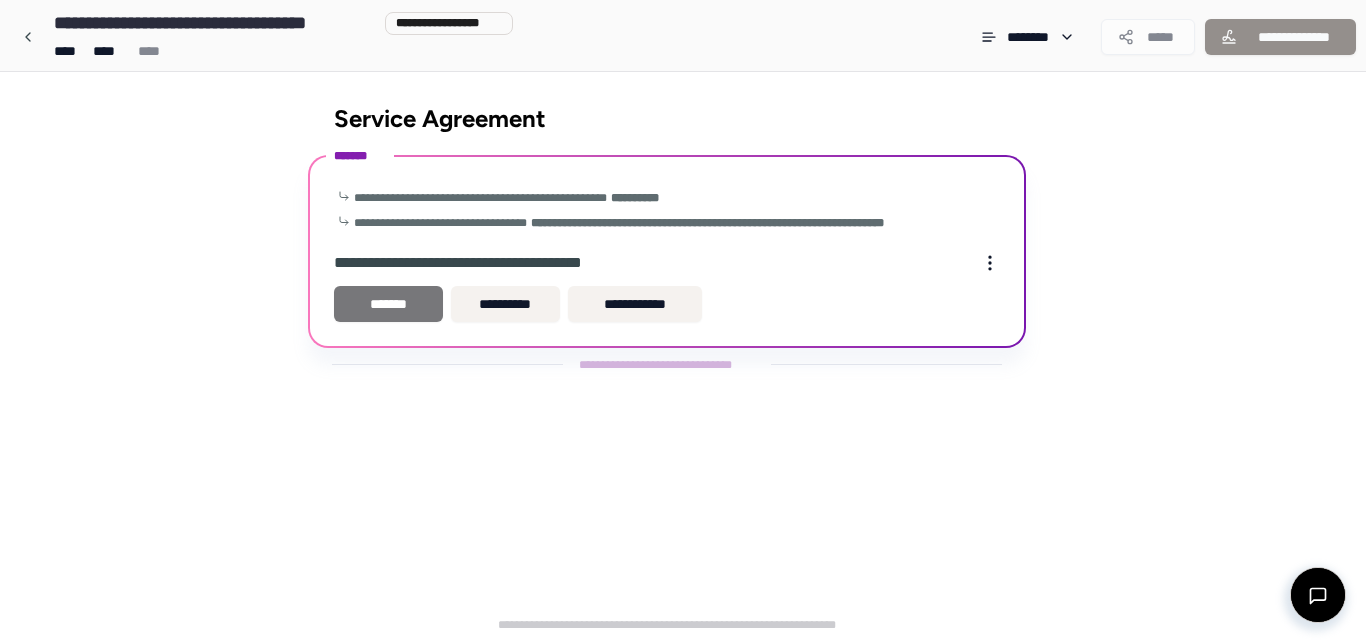 click on "*******" at bounding box center (388, 304) 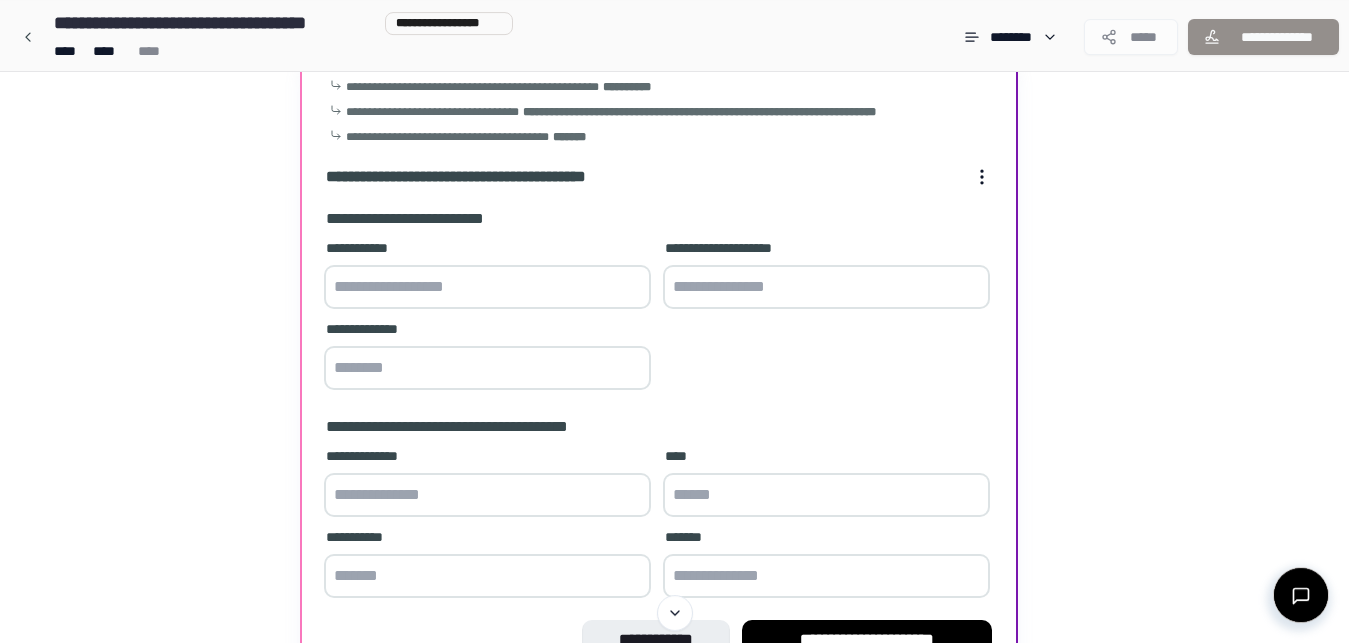 scroll, scrollTop: 29, scrollLeft: 0, axis: vertical 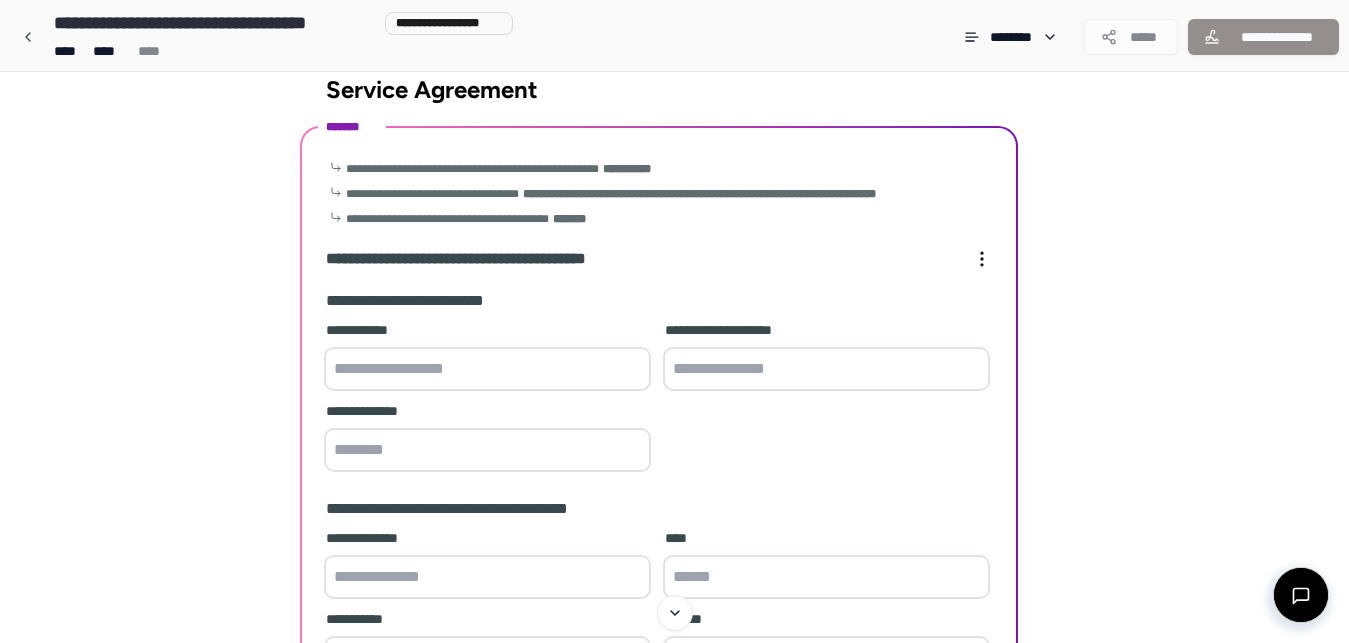 click at bounding box center (487, 369) 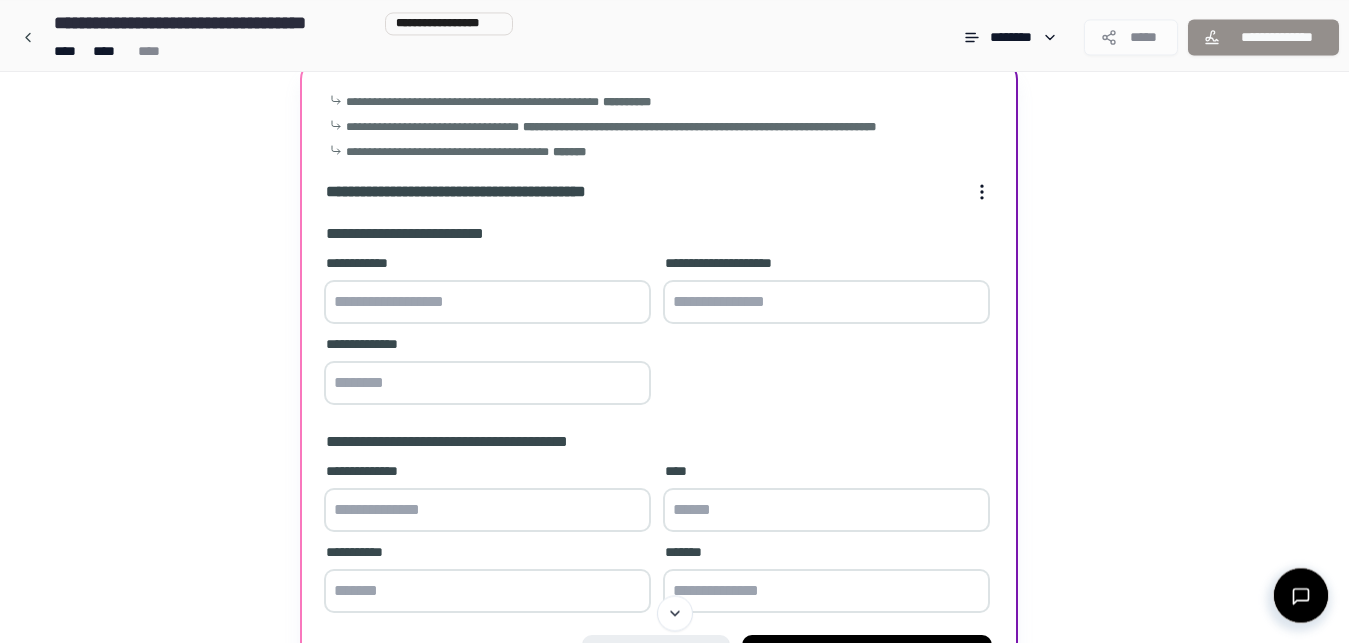 scroll, scrollTop: 131, scrollLeft: 0, axis: vertical 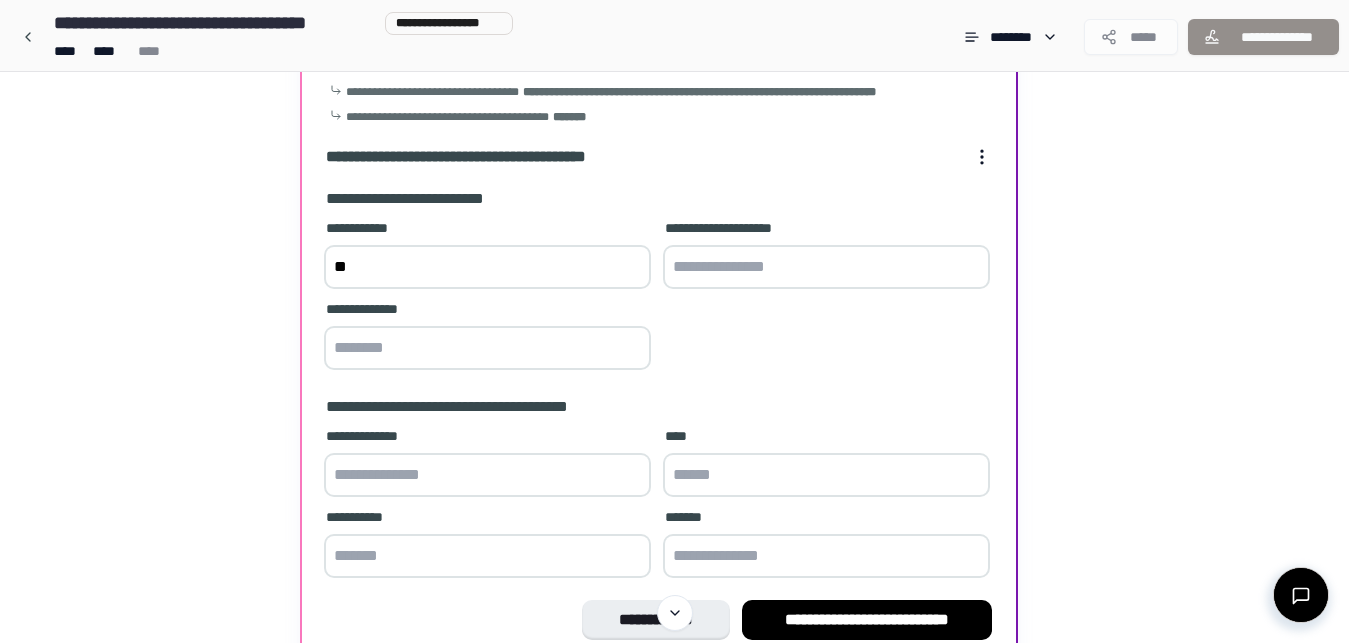 type on "*" 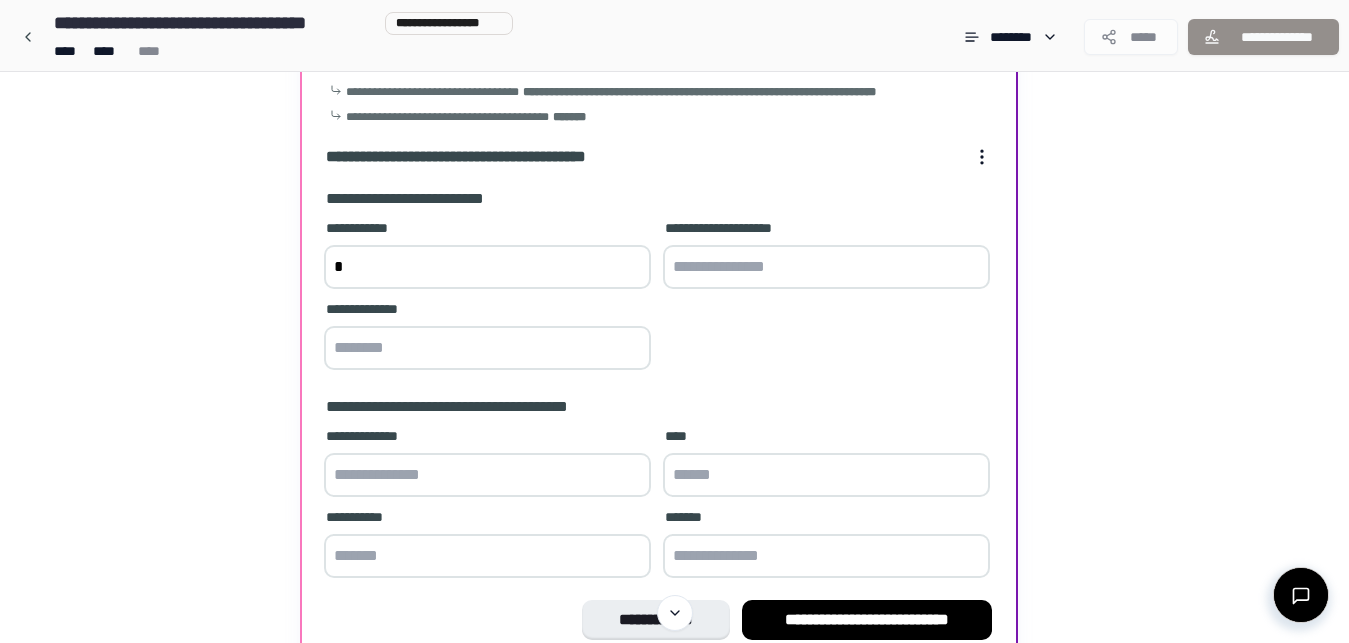type 